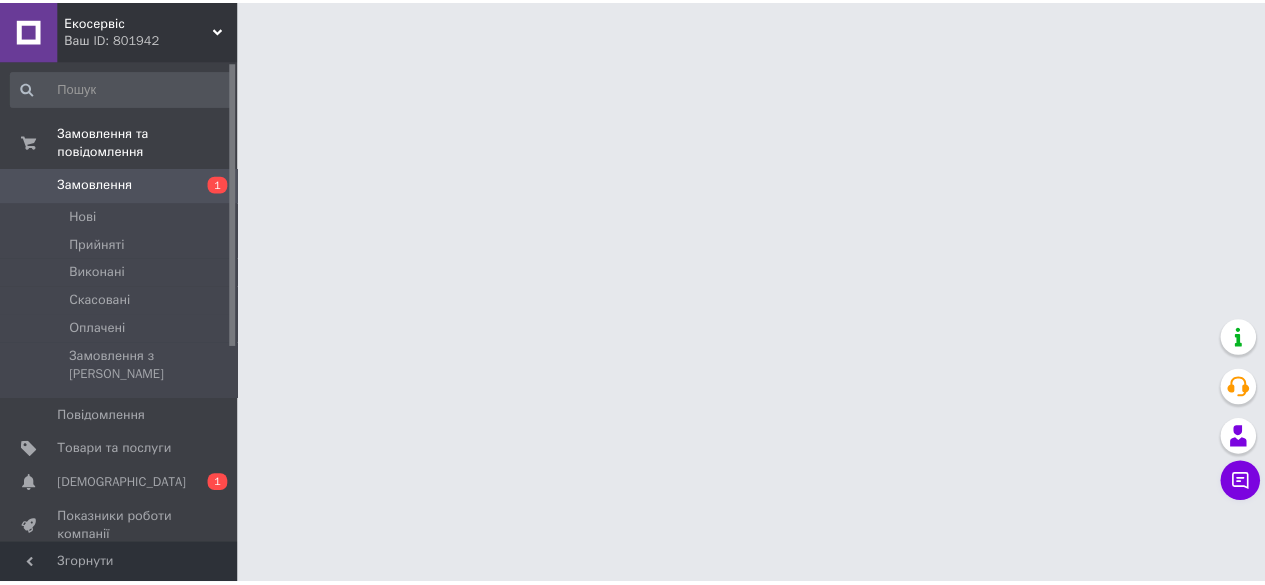 scroll, scrollTop: 0, scrollLeft: 0, axis: both 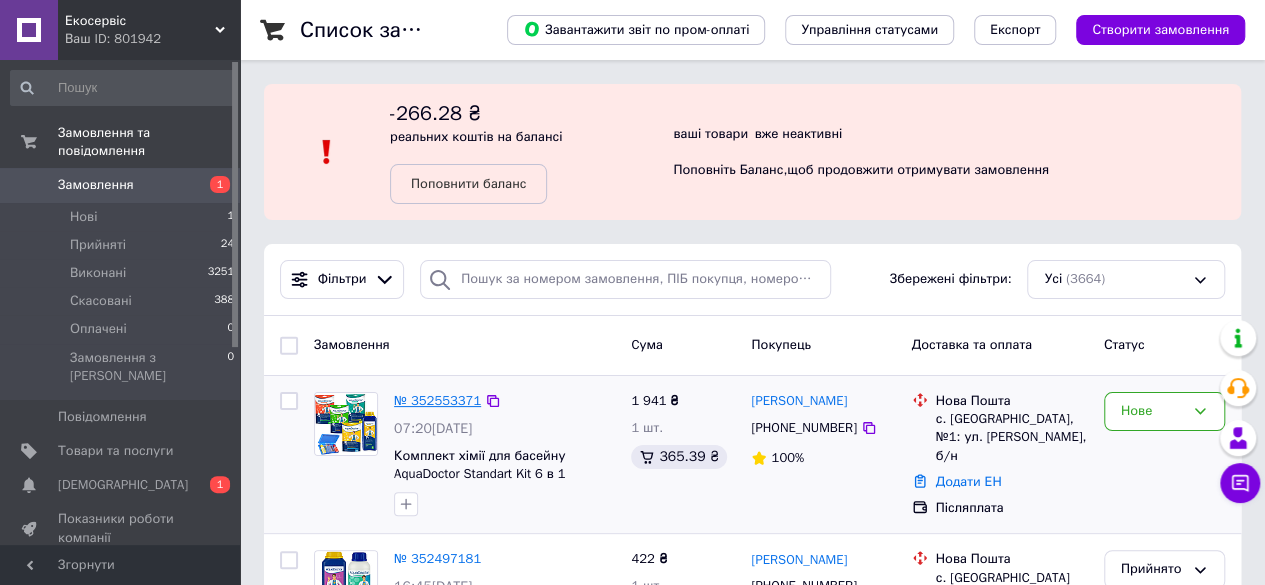 click on "№ 352553371" at bounding box center [437, 400] 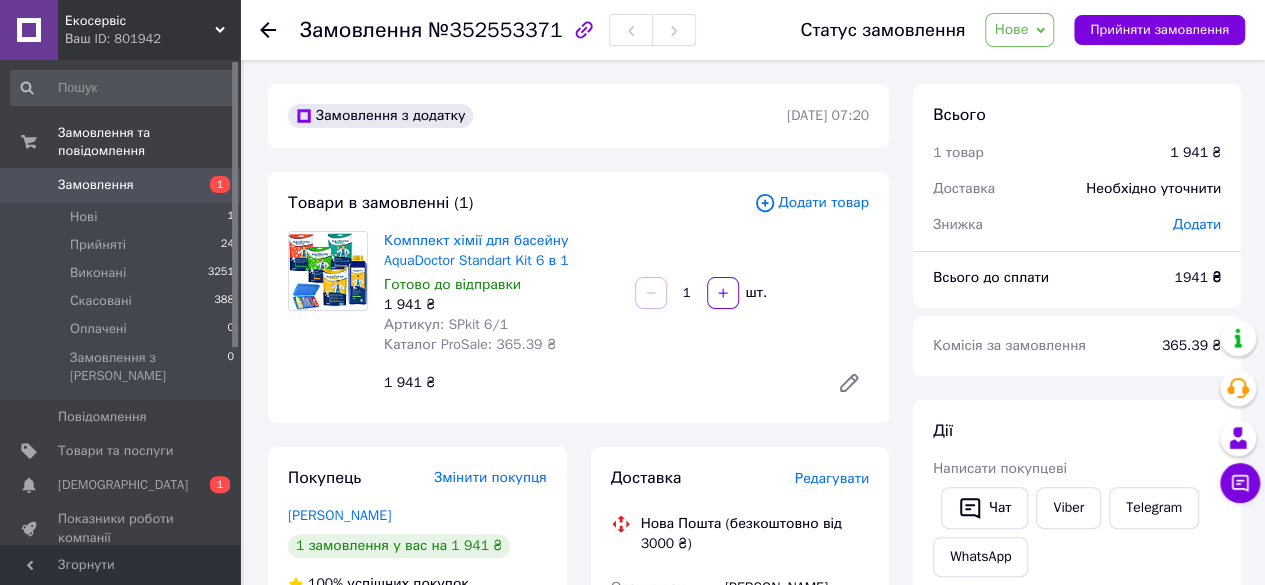 click on "Нове" at bounding box center (1011, 29) 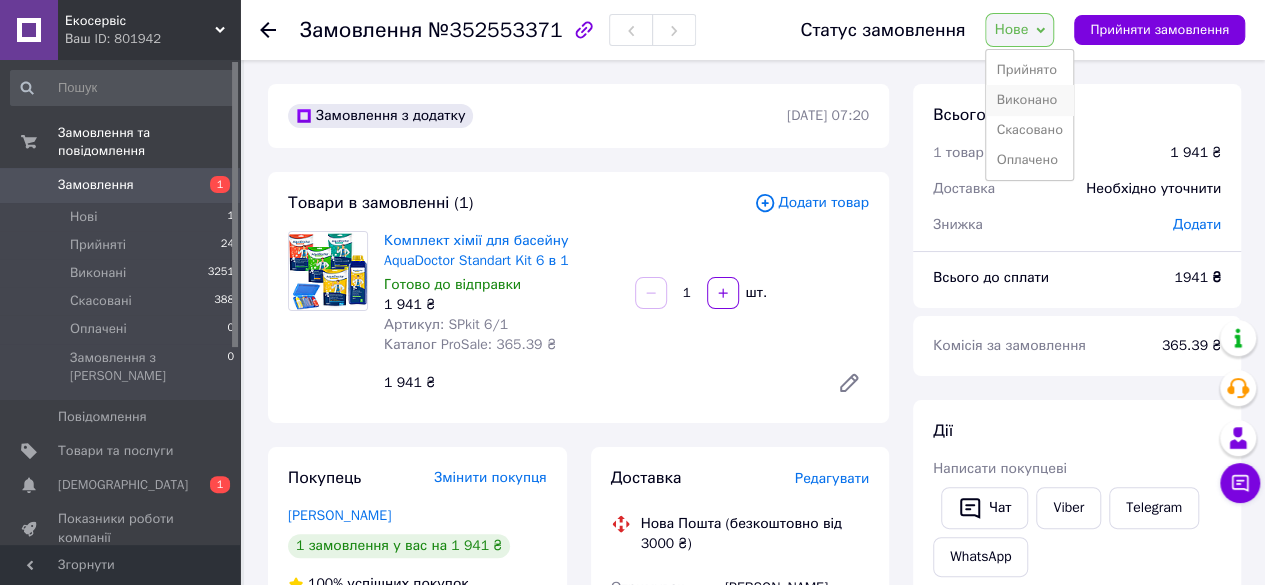 click on "Виконано" at bounding box center [1029, 100] 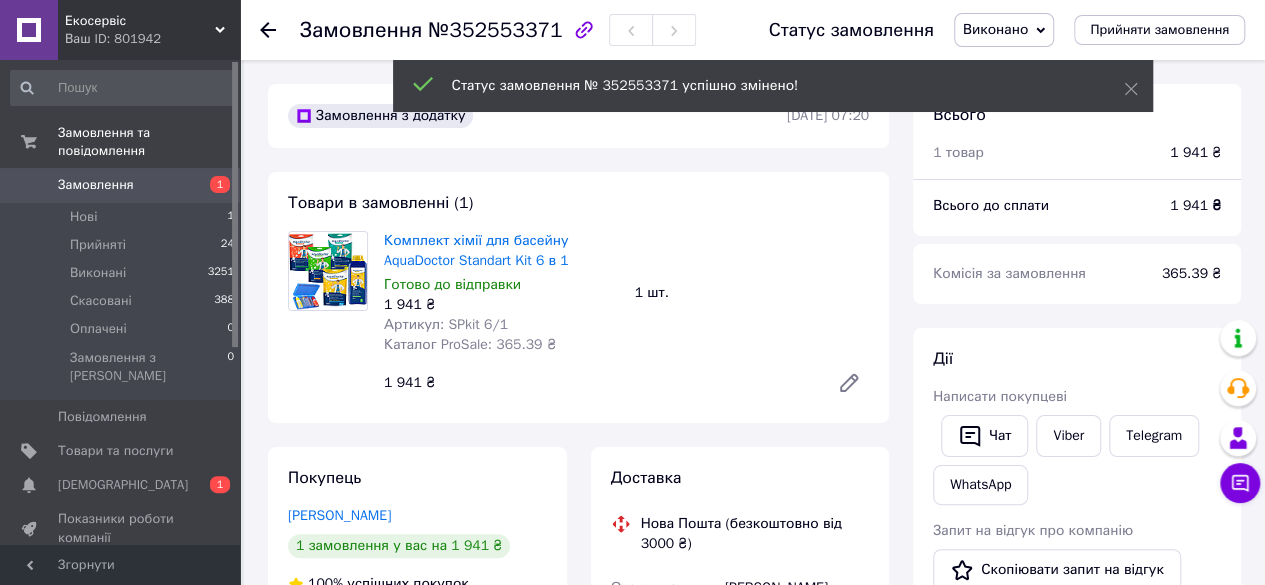 drag, startPoint x: 1130, startPoint y: 91, endPoint x: 1038, endPoint y: 34, distance: 108.226616 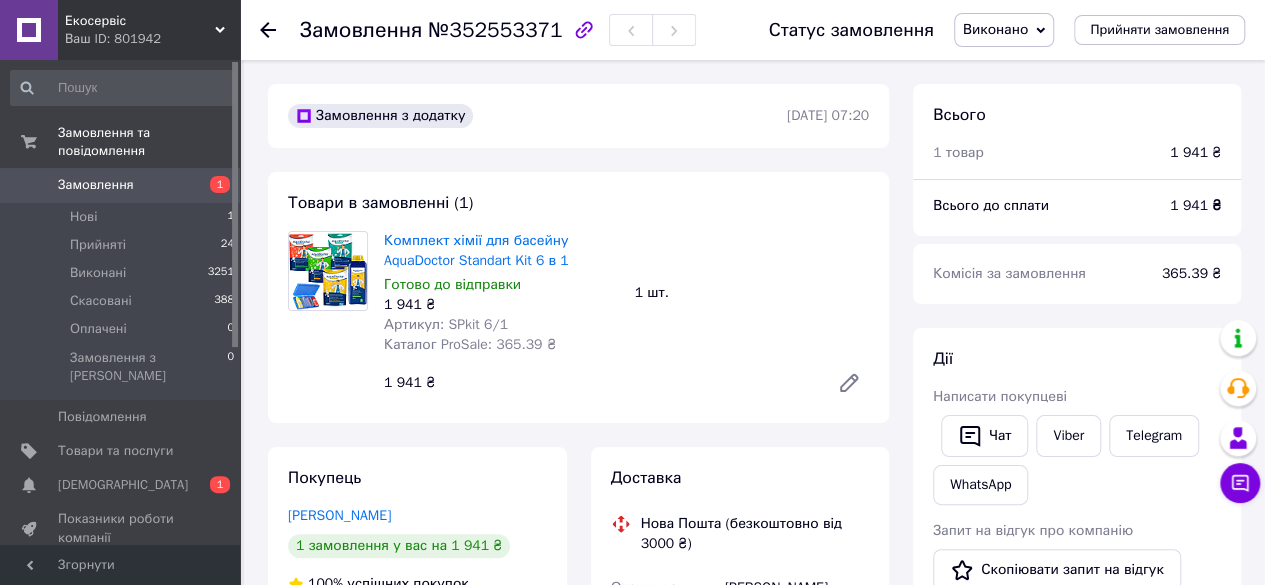 click on "Виконано" at bounding box center (995, 29) 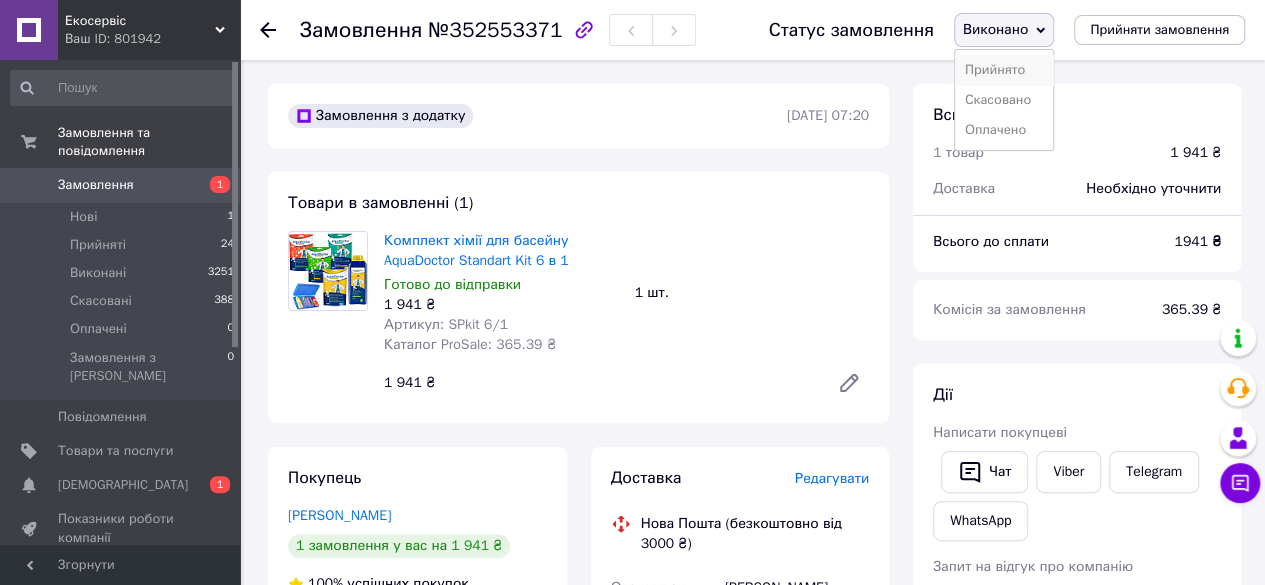 click on "Прийнято" at bounding box center [1004, 70] 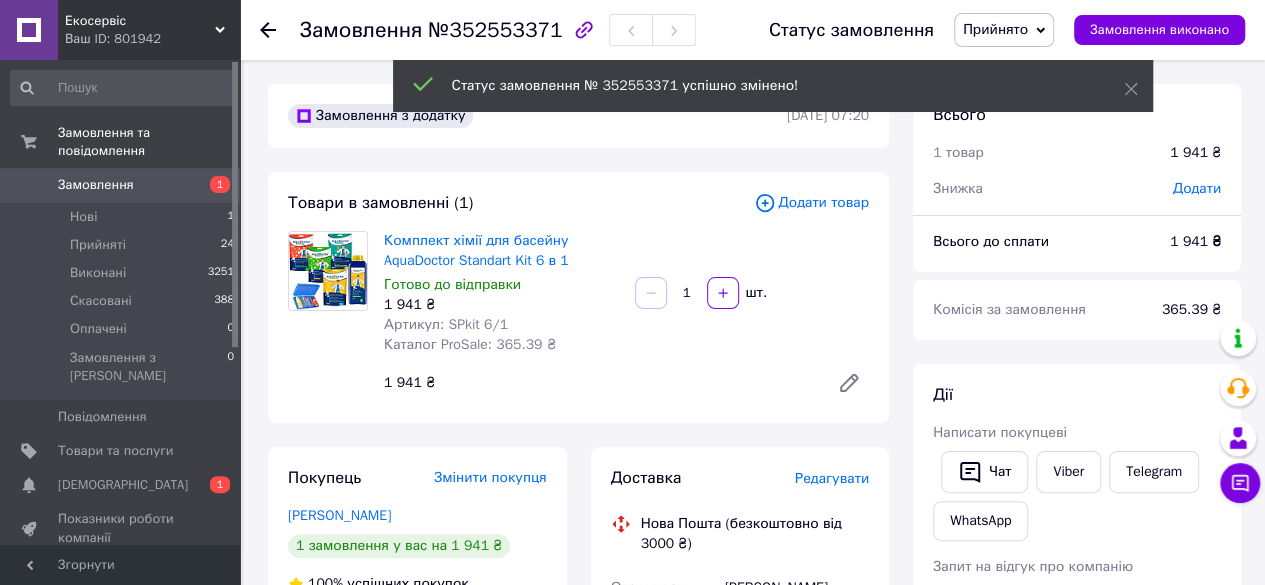 drag, startPoint x: 1134, startPoint y: 87, endPoint x: 774, endPoint y: 72, distance: 360.31238 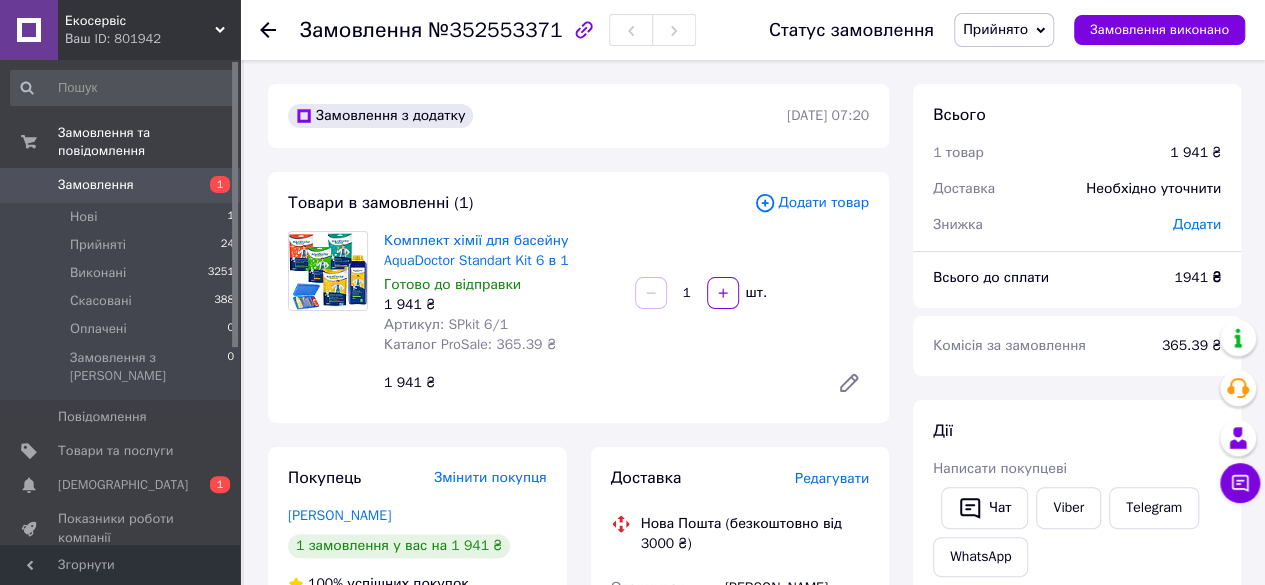 drag, startPoint x: 566, startPoint y: 29, endPoint x: 590, endPoint y: 51, distance: 32.55764 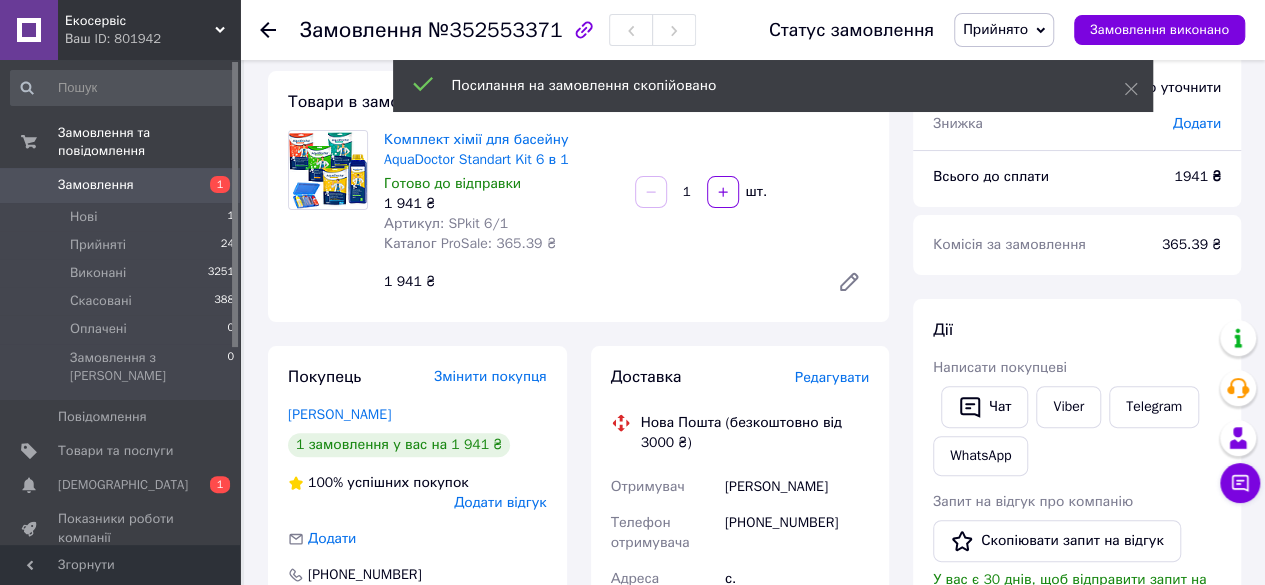 scroll, scrollTop: 200, scrollLeft: 0, axis: vertical 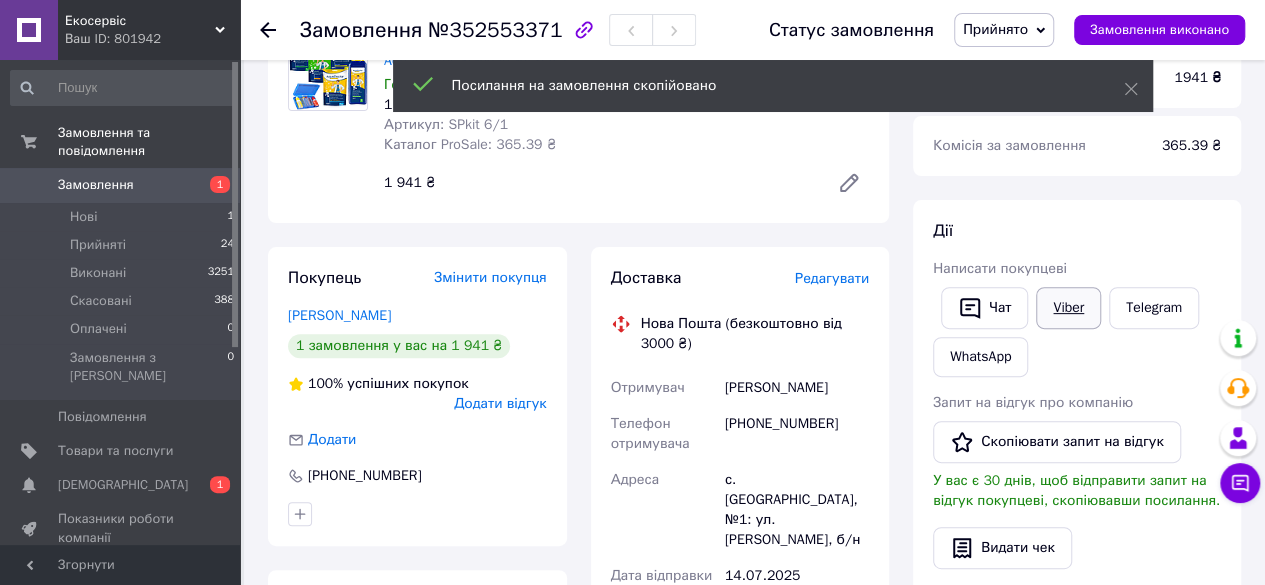 click on "Viber" at bounding box center (1068, 308) 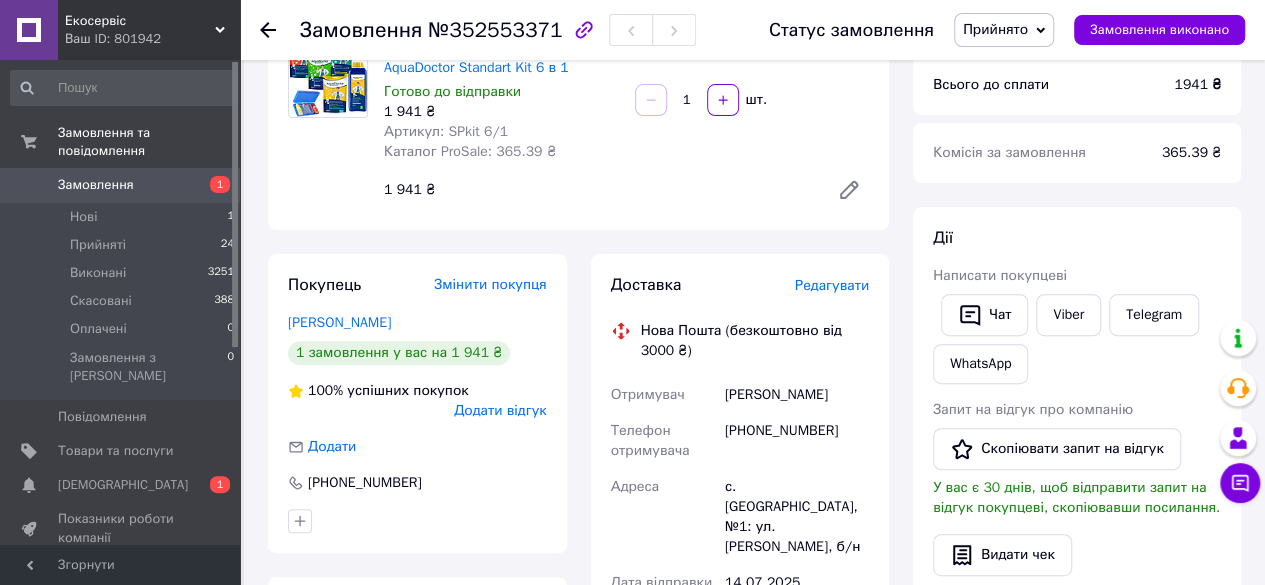 scroll, scrollTop: 100, scrollLeft: 0, axis: vertical 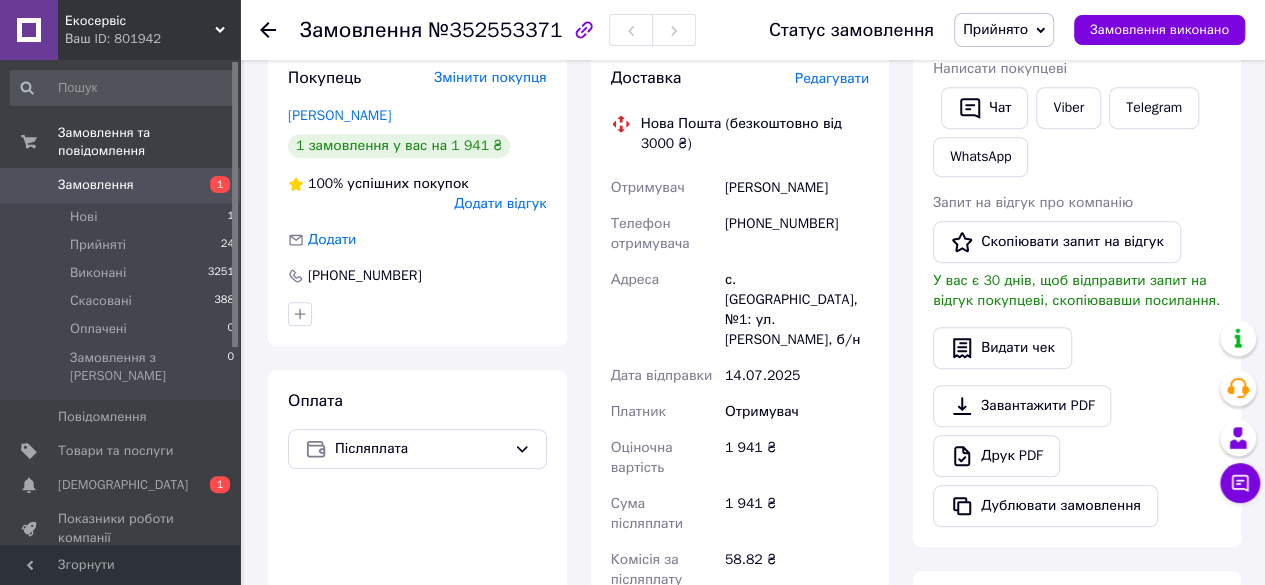 click on "[PHONE_NUMBER]" at bounding box center [797, 234] 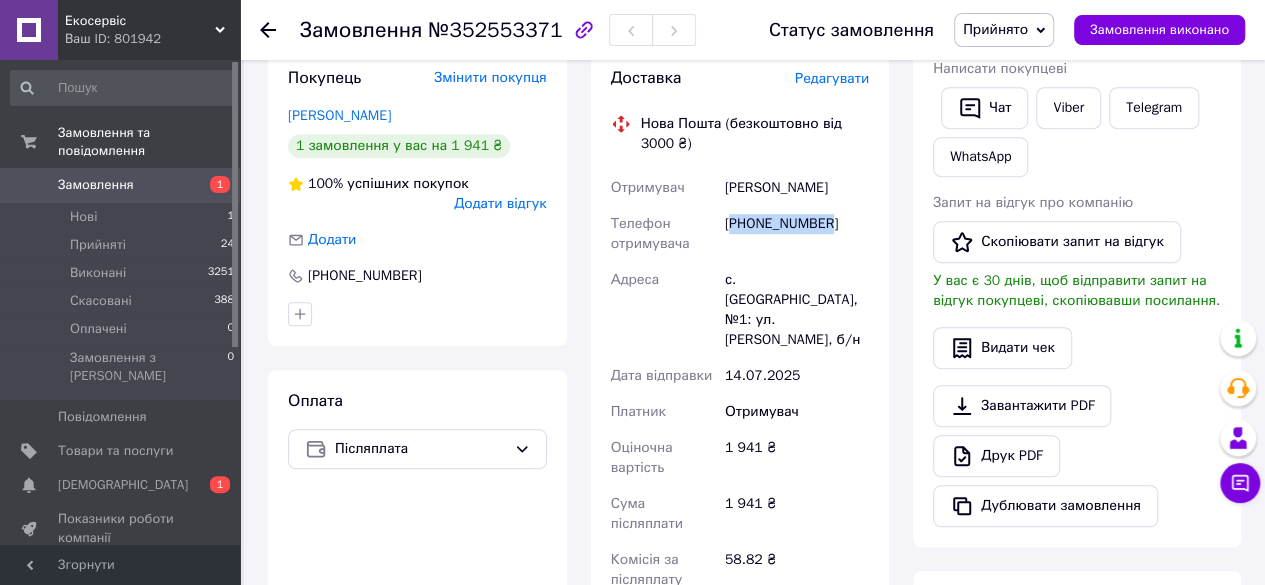 click on "[PHONE_NUMBER]" at bounding box center (797, 234) 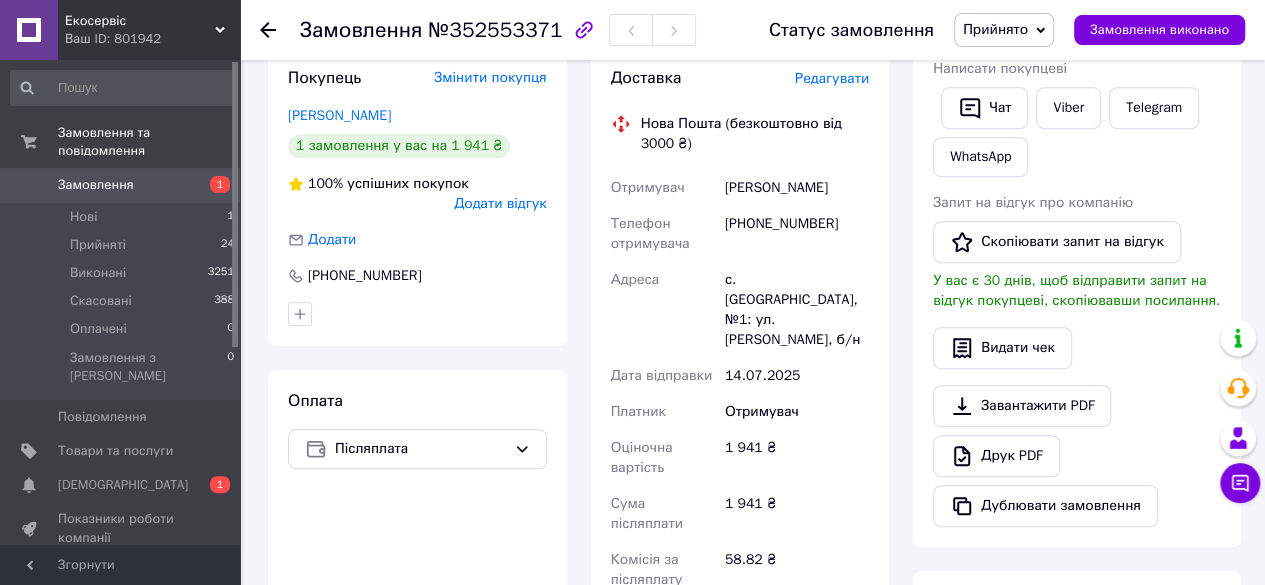 click on "булеза ваня" at bounding box center (797, 188) 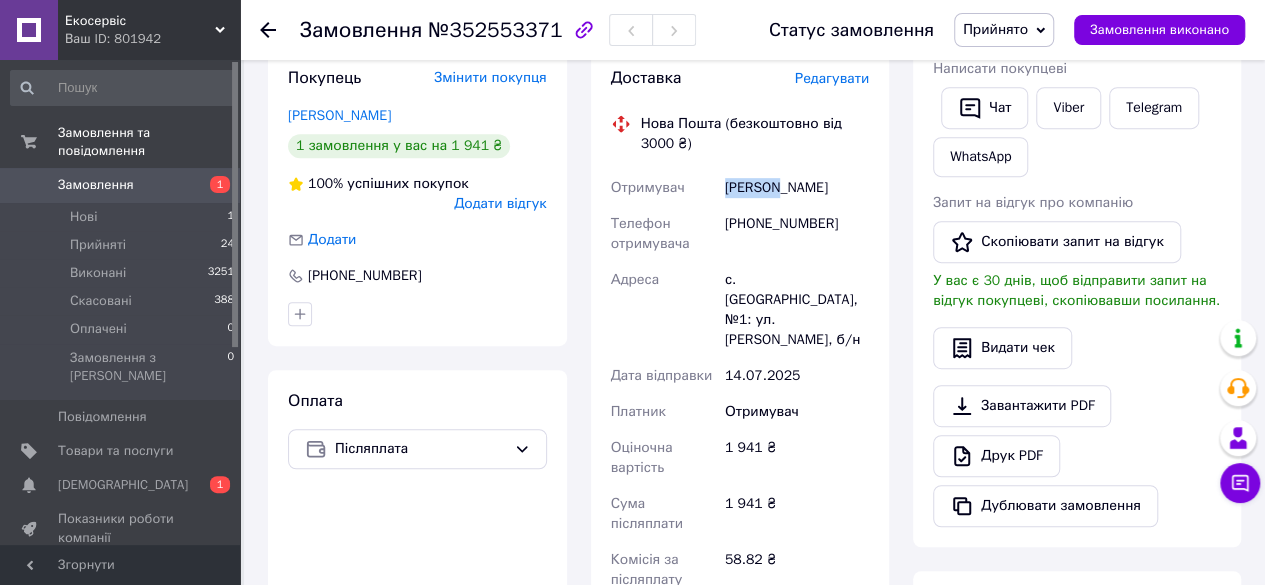 click on "булеза ваня" at bounding box center [797, 188] 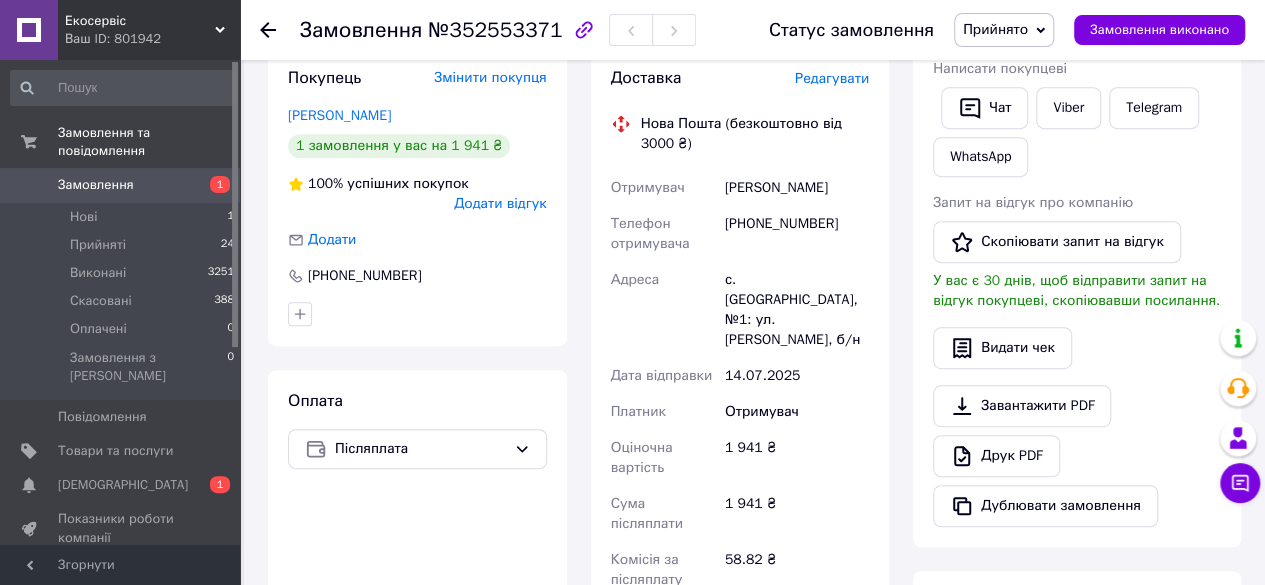 click on "булеза ваня" at bounding box center (797, 188) 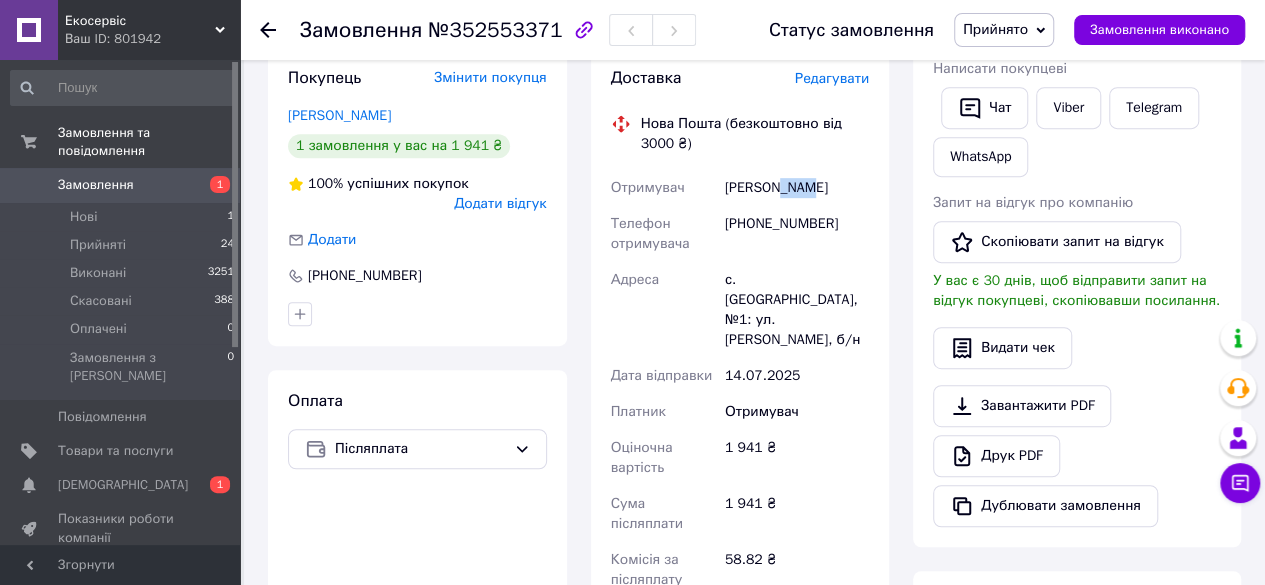 click on "булеза ваня" at bounding box center [797, 188] 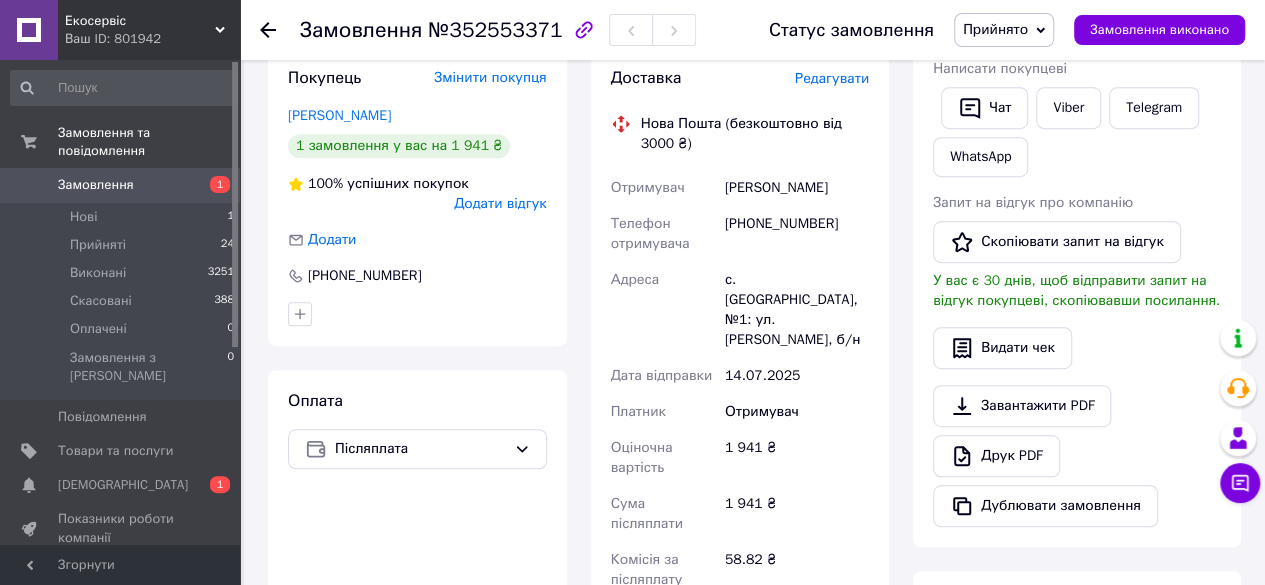 click on "с. Великие Комяты, №1: ул. Волошина, б/н" at bounding box center [797, 310] 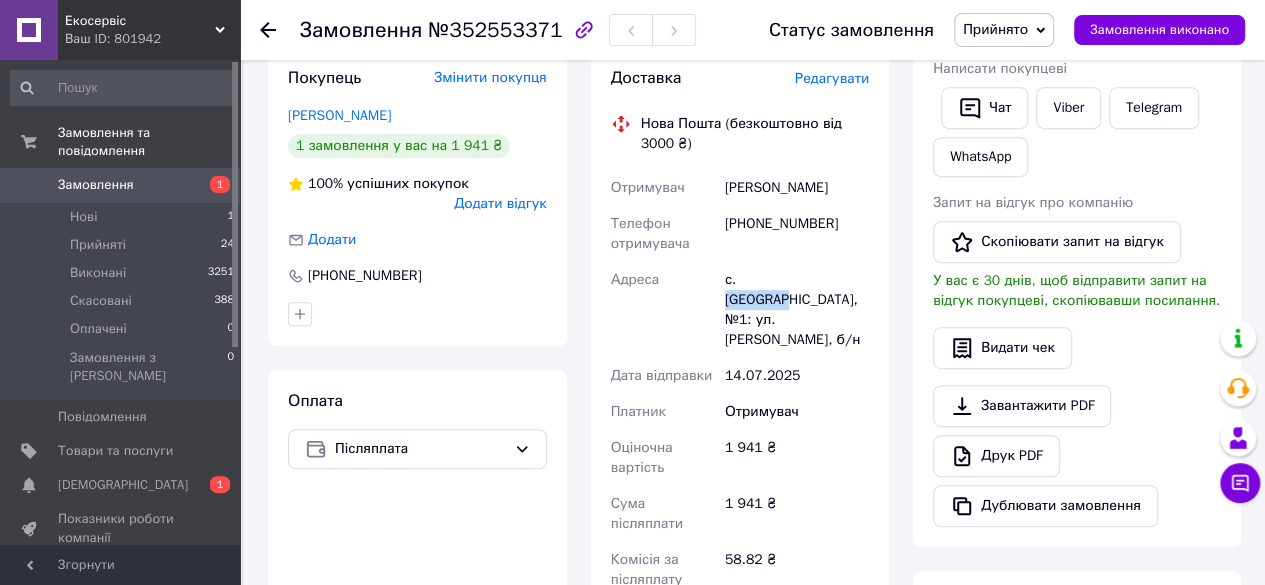 click on "с. Великие Комяты, №1: ул. Волошина, б/н" at bounding box center (797, 310) 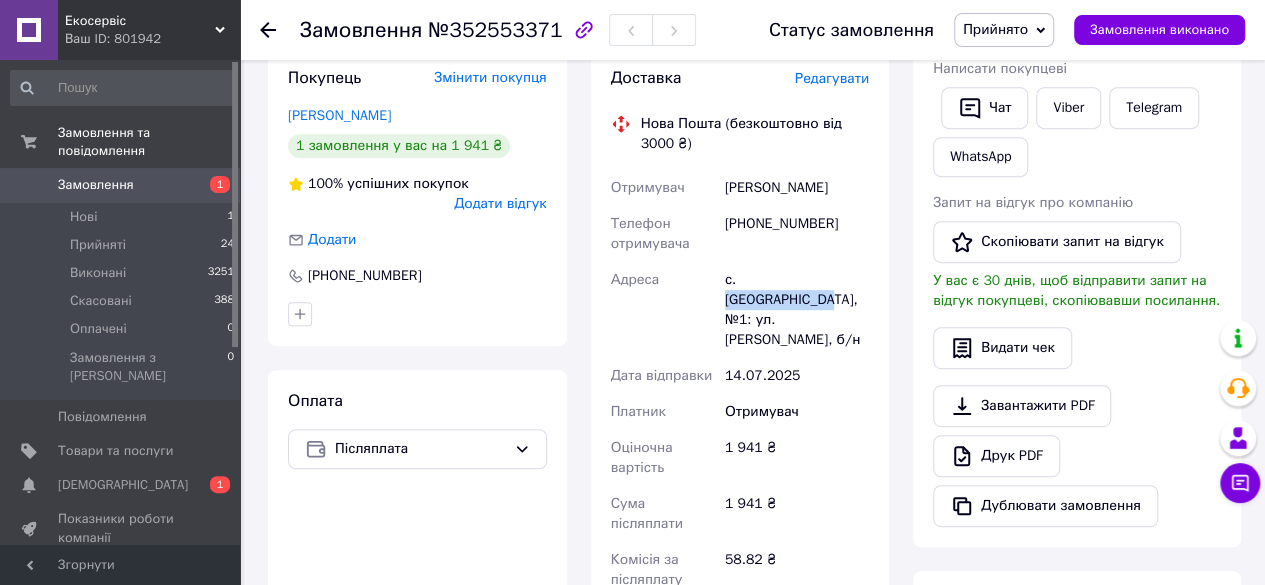 drag, startPoint x: 740, startPoint y: 280, endPoint x: 842, endPoint y: 281, distance: 102.0049 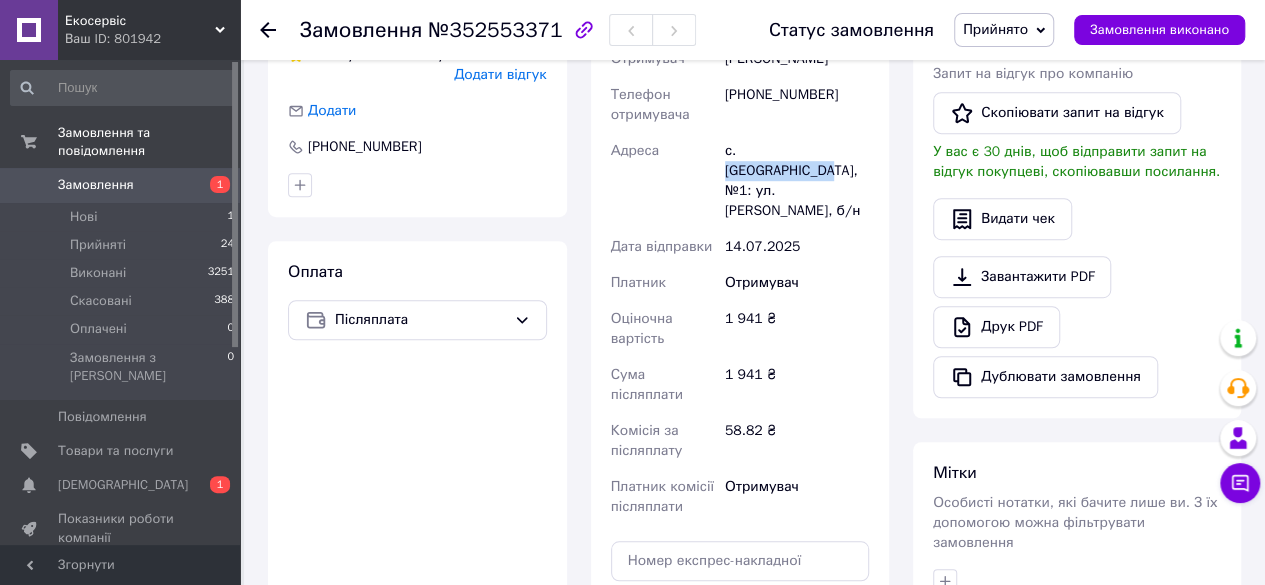 scroll, scrollTop: 700, scrollLeft: 0, axis: vertical 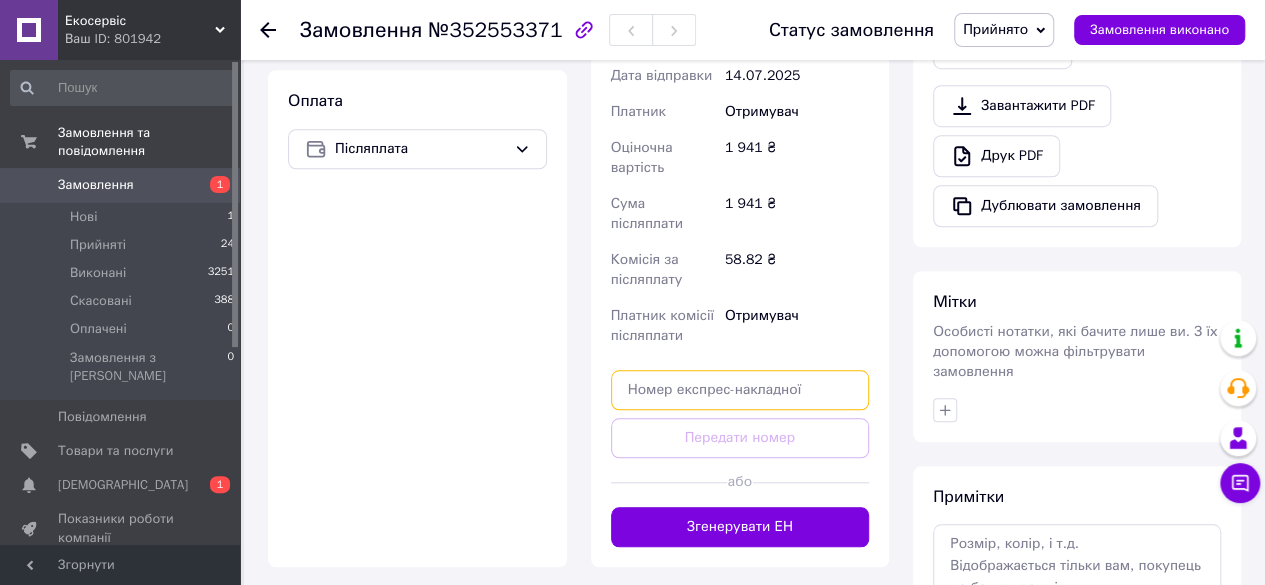 click at bounding box center [740, 390] 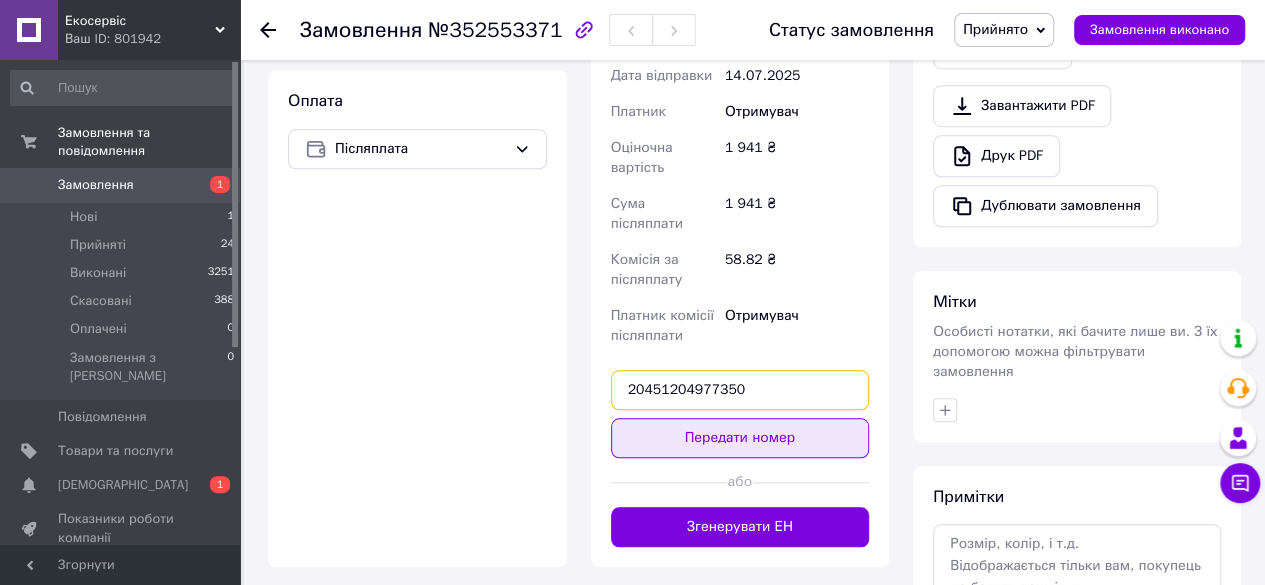 type on "20451204977350" 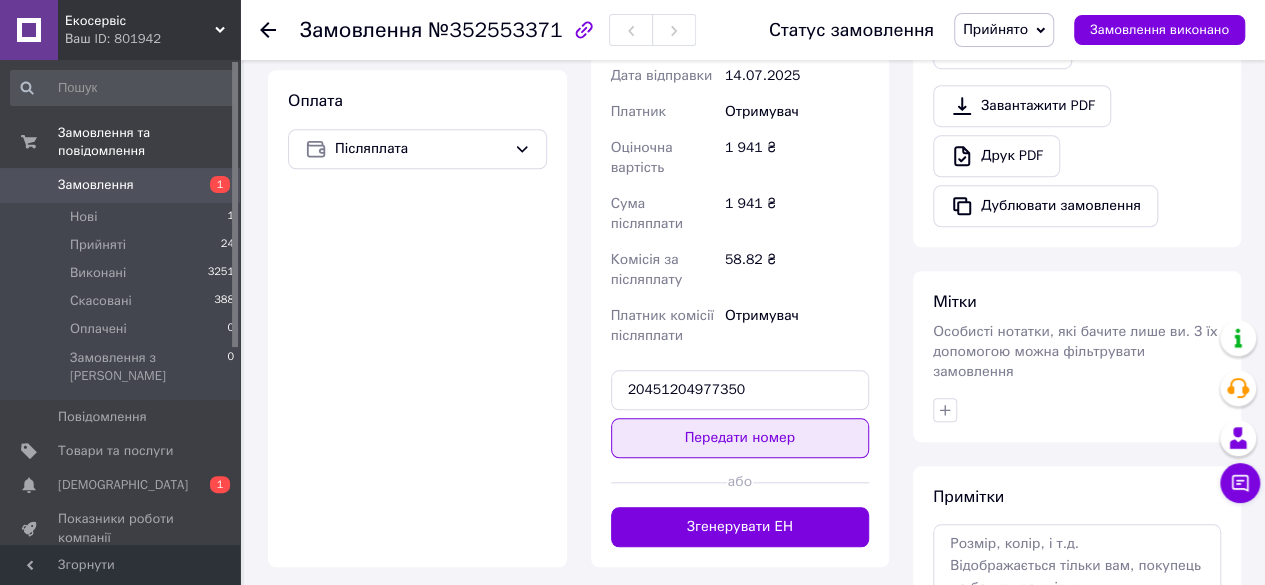 click on "Передати номер" at bounding box center (740, 438) 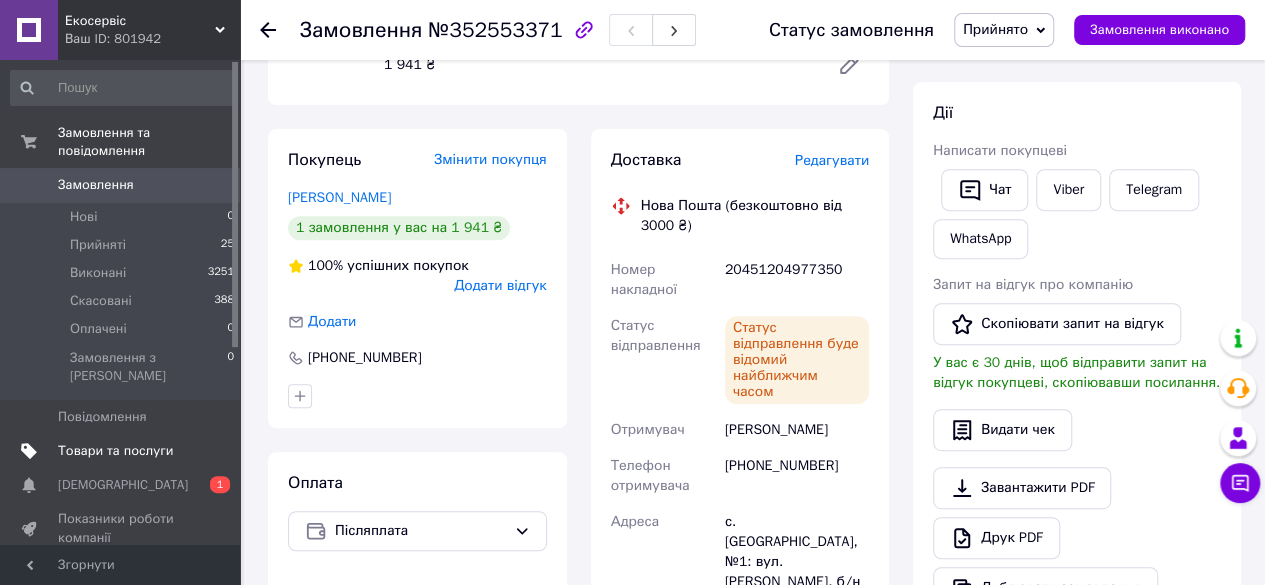 scroll, scrollTop: 300, scrollLeft: 0, axis: vertical 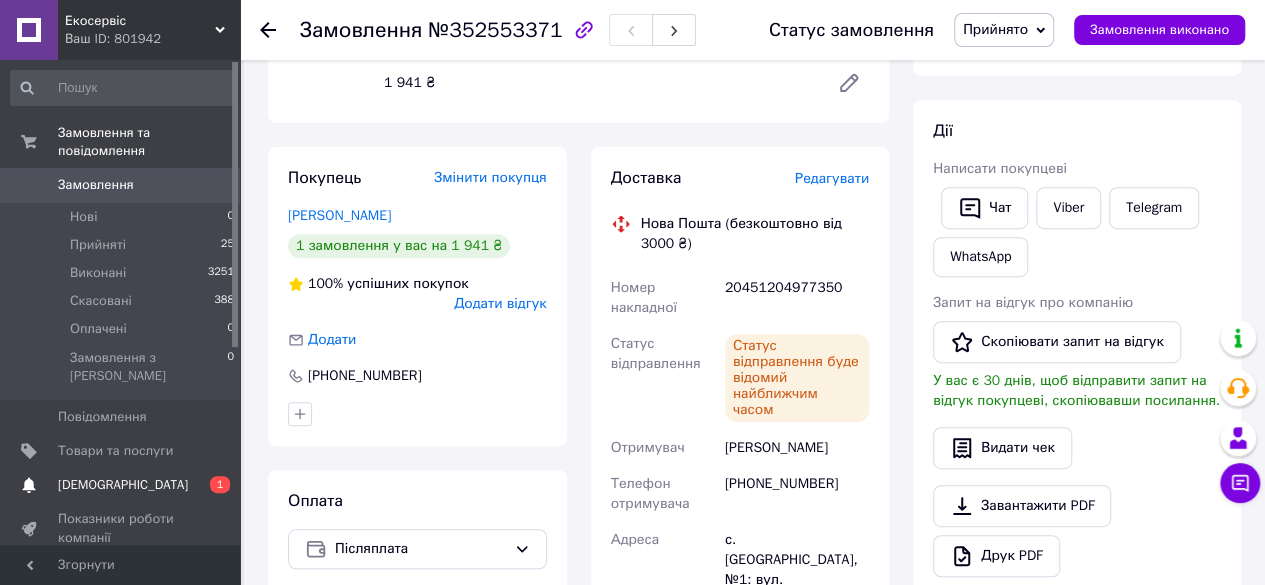 click on "[DEMOGRAPHIC_DATA]" at bounding box center [123, 485] 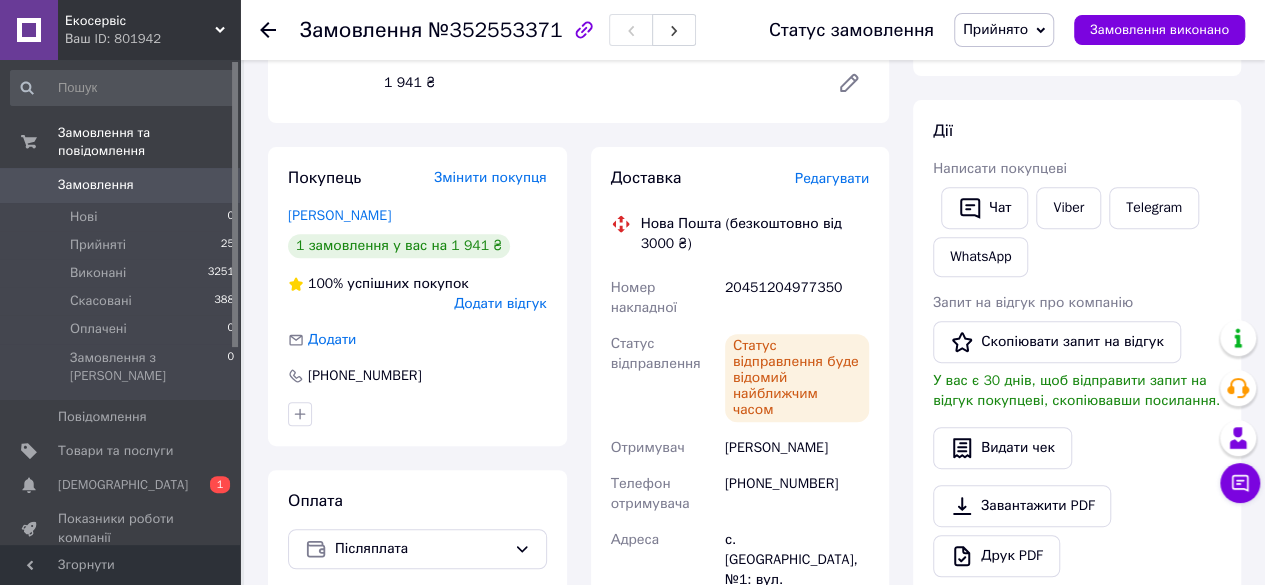 scroll, scrollTop: 0, scrollLeft: 0, axis: both 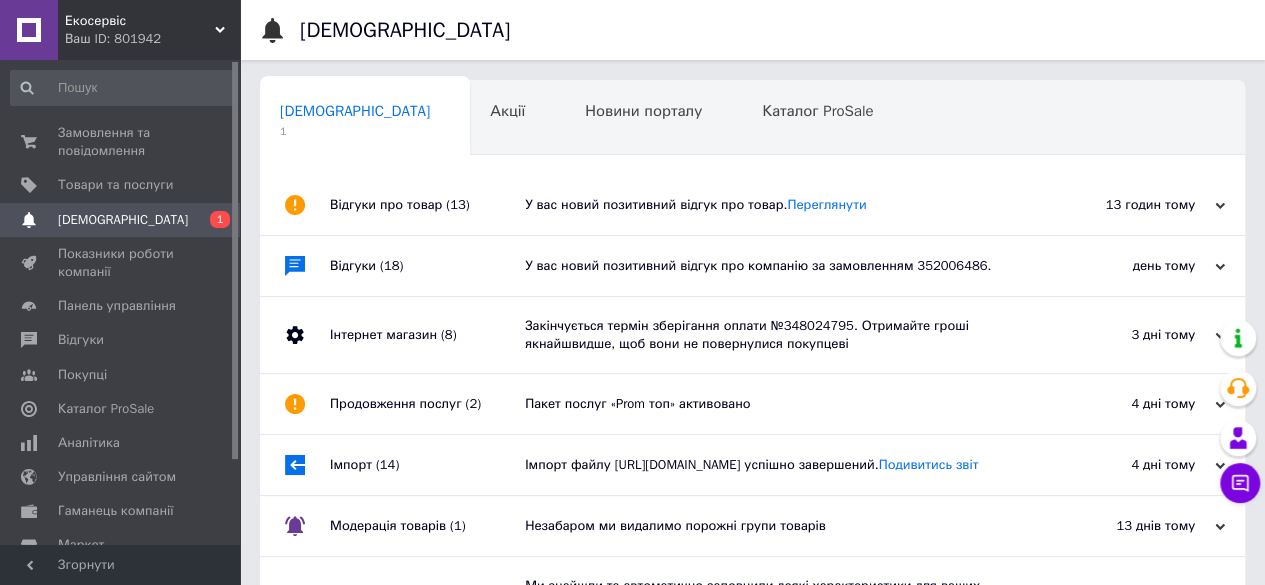 click on "Відгуки про товар   (13)" at bounding box center (427, 205) 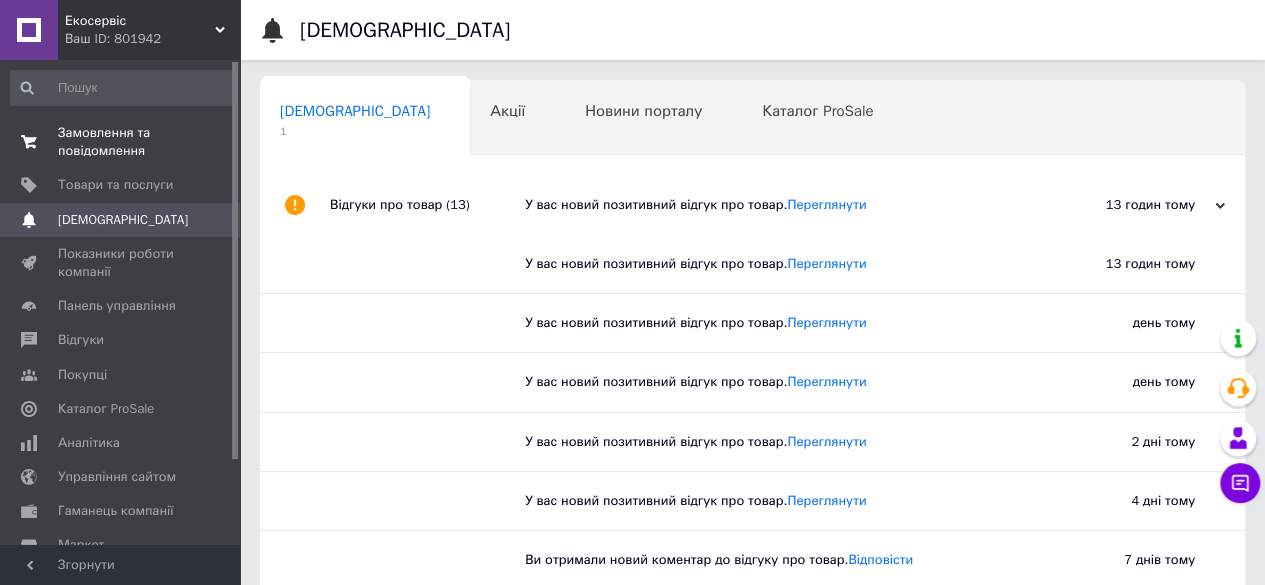 click on "Замовлення та повідомлення" at bounding box center (121, 142) 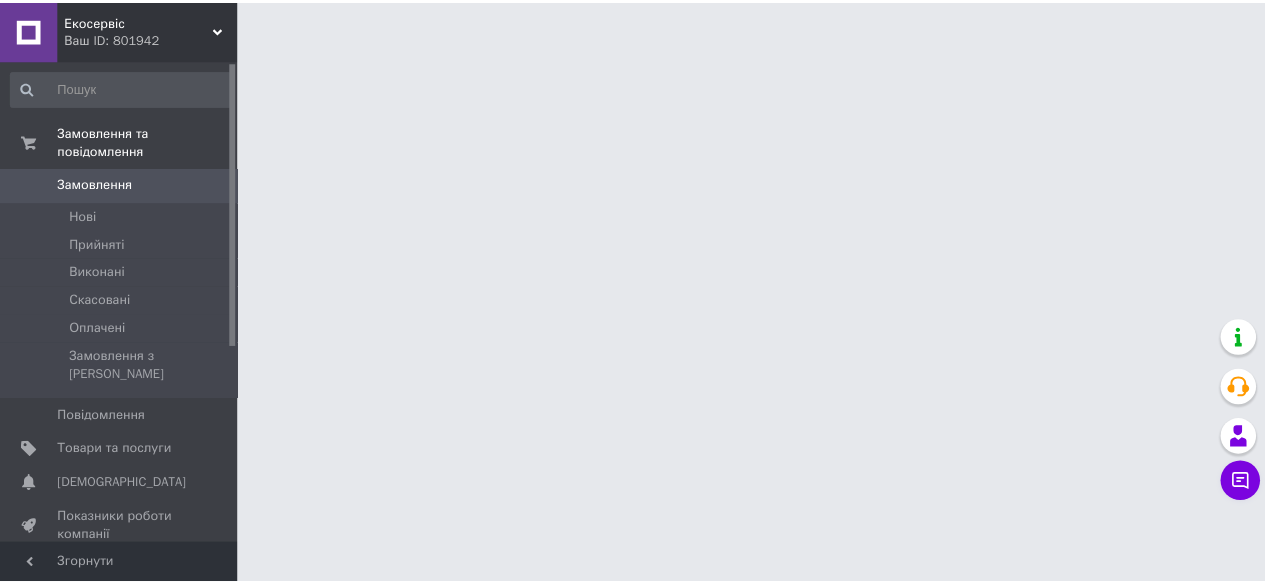 scroll, scrollTop: 0, scrollLeft: 0, axis: both 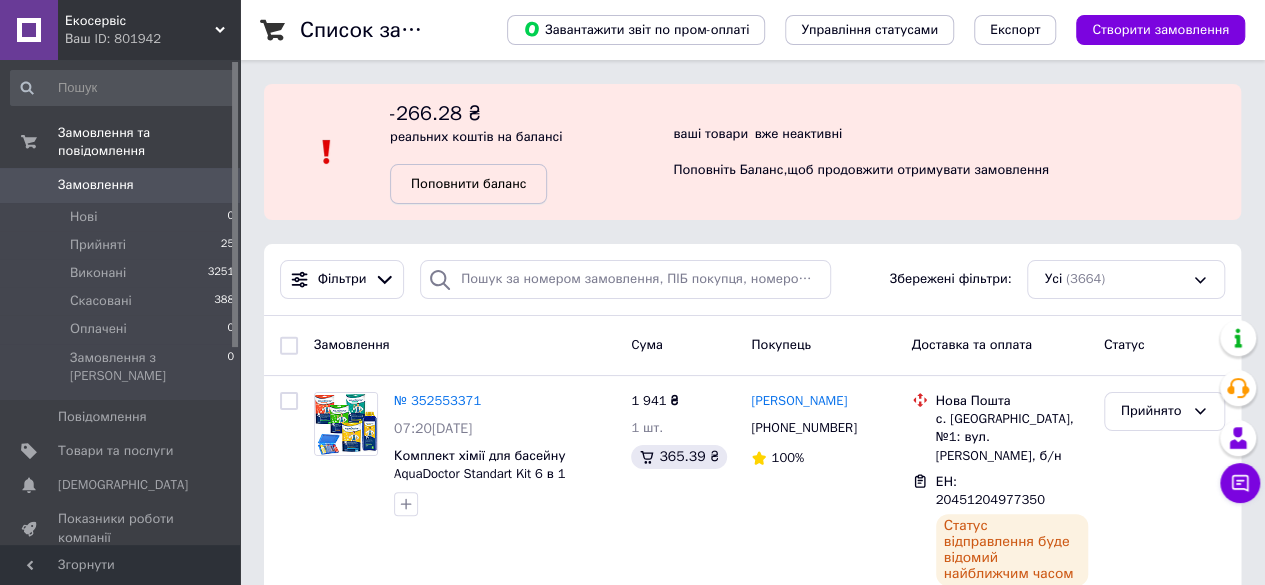 click on "Поповнити баланс" at bounding box center (468, 183) 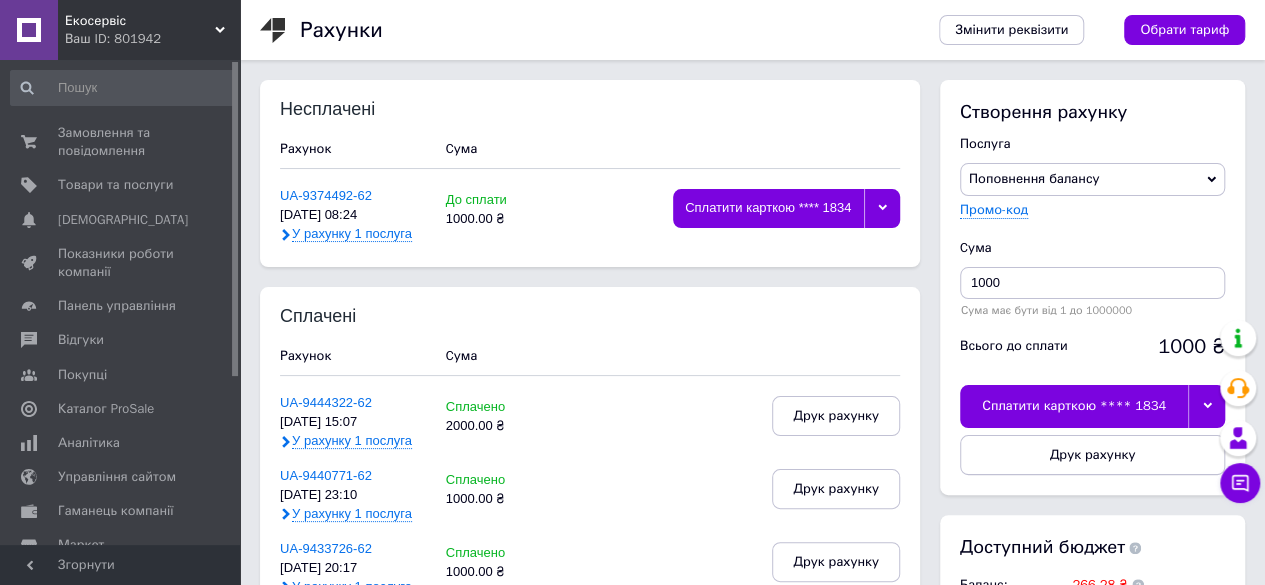 click on "Сплатити карткою  **** 1834" at bounding box center [1074, 406] 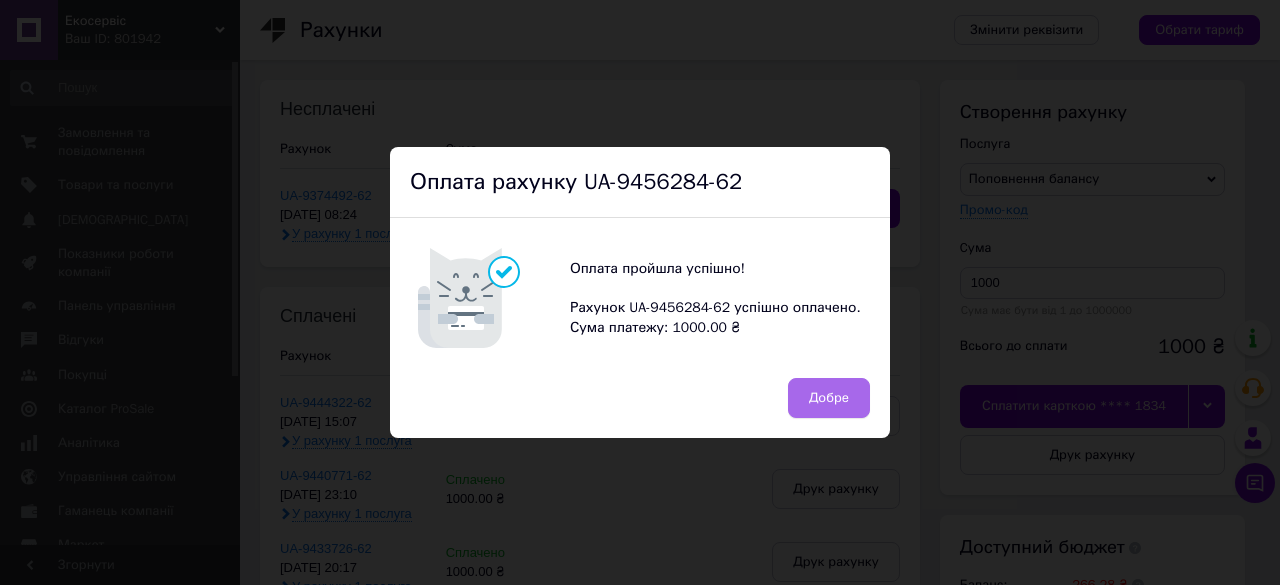 click on "Добре" at bounding box center [829, 398] 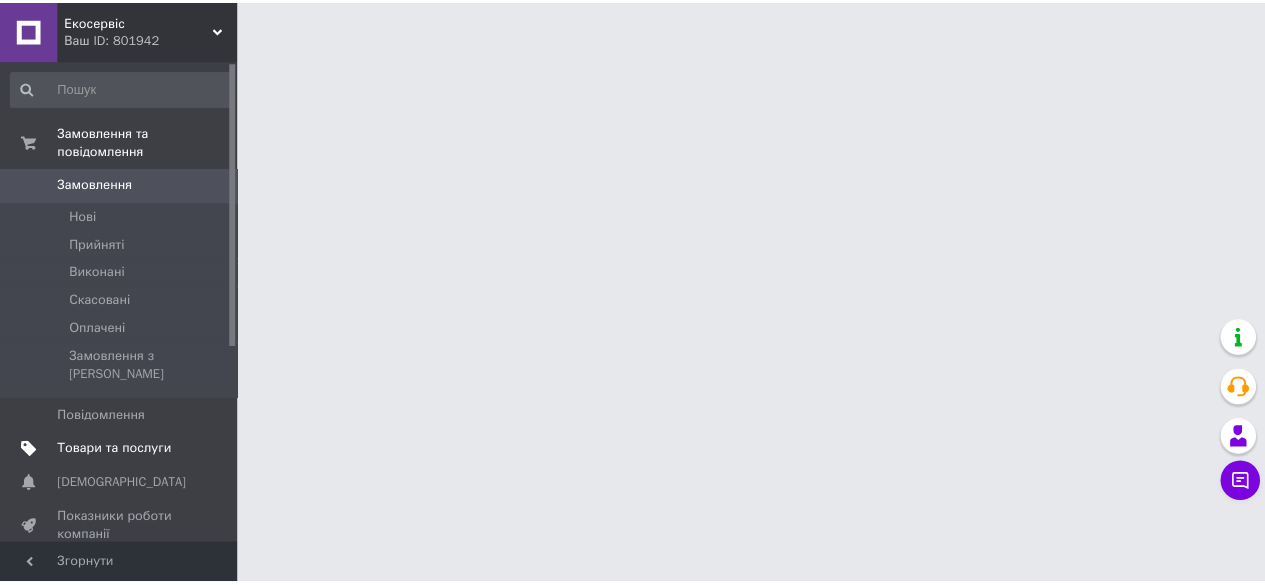 scroll, scrollTop: 0, scrollLeft: 0, axis: both 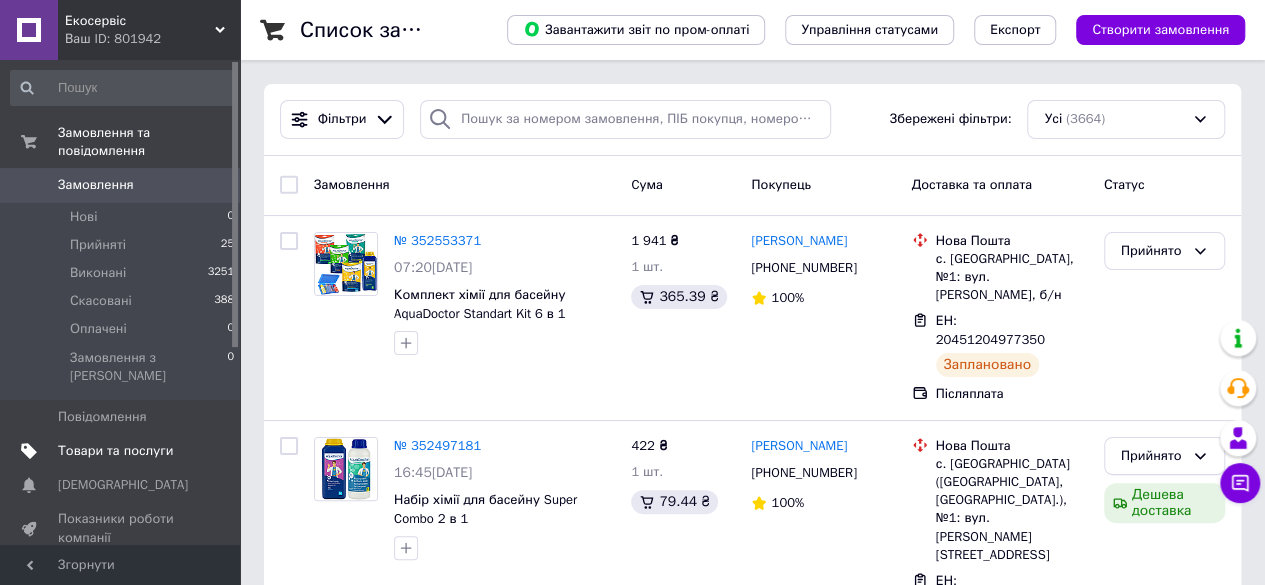 click on "Товари та послуги" at bounding box center [115, 451] 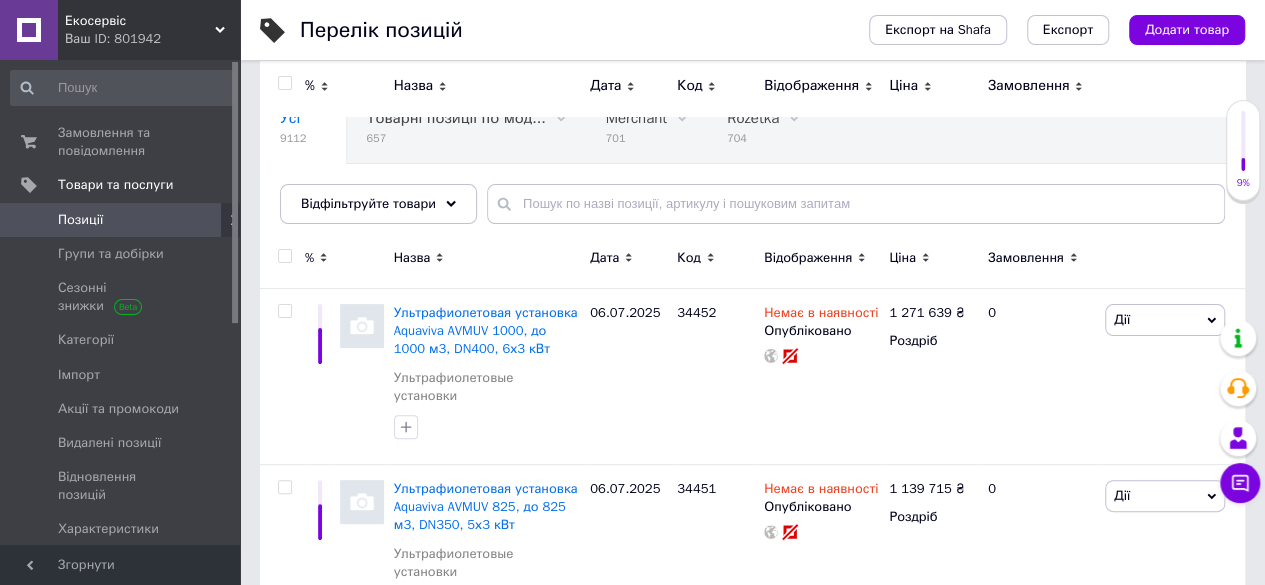 scroll, scrollTop: 0, scrollLeft: 0, axis: both 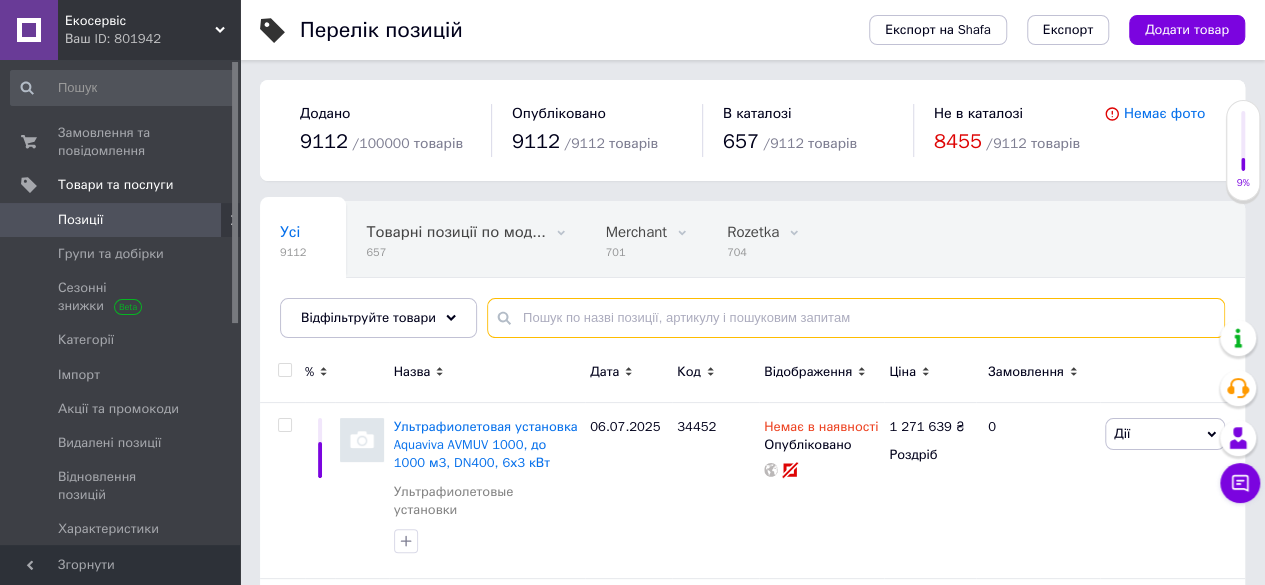 click at bounding box center (856, 318) 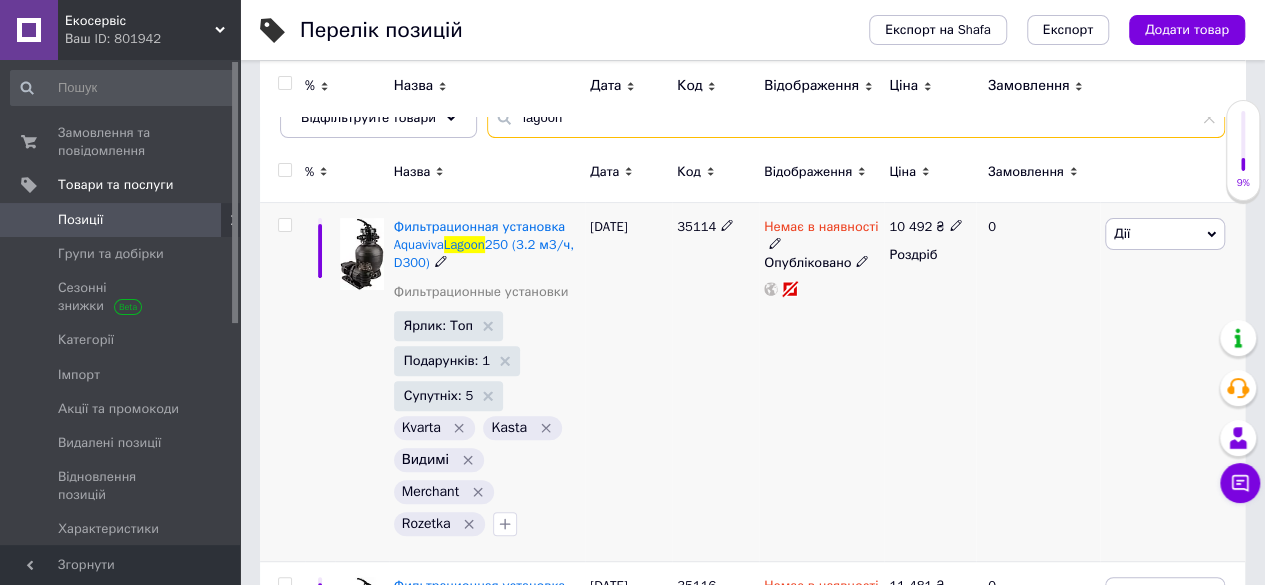 scroll, scrollTop: 500, scrollLeft: 0, axis: vertical 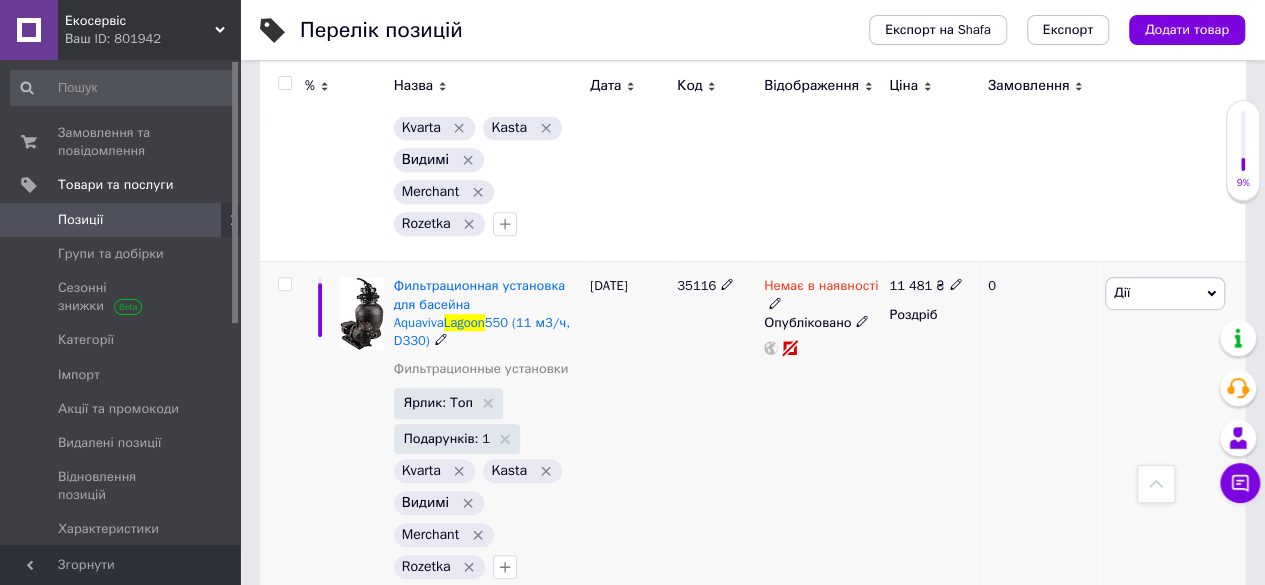 type on "lagoon" 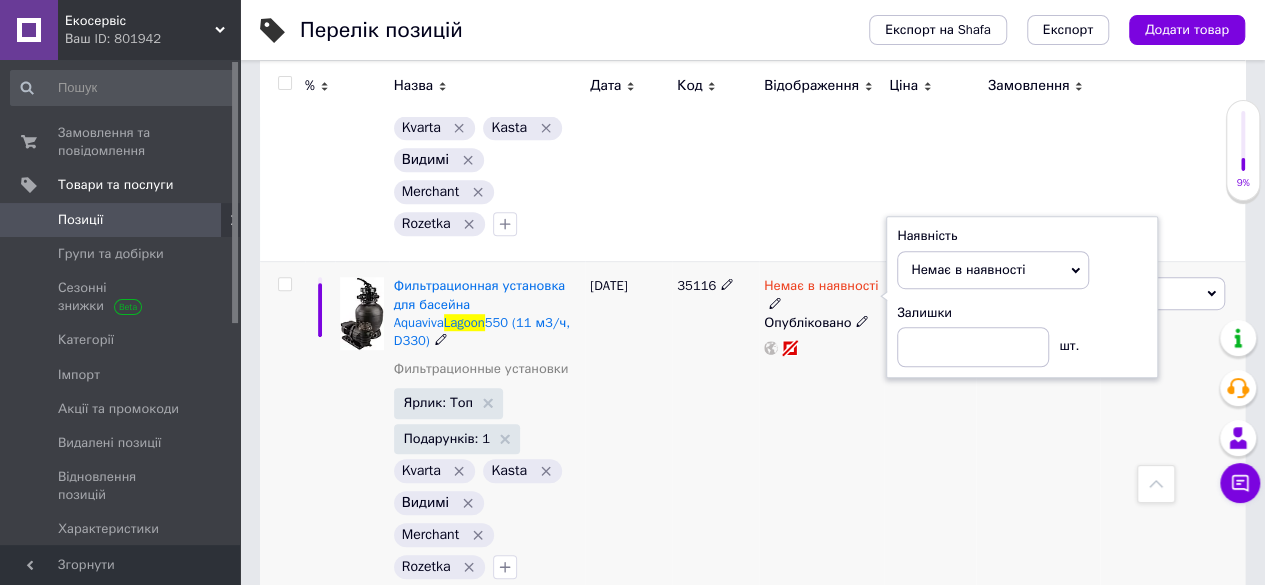 click 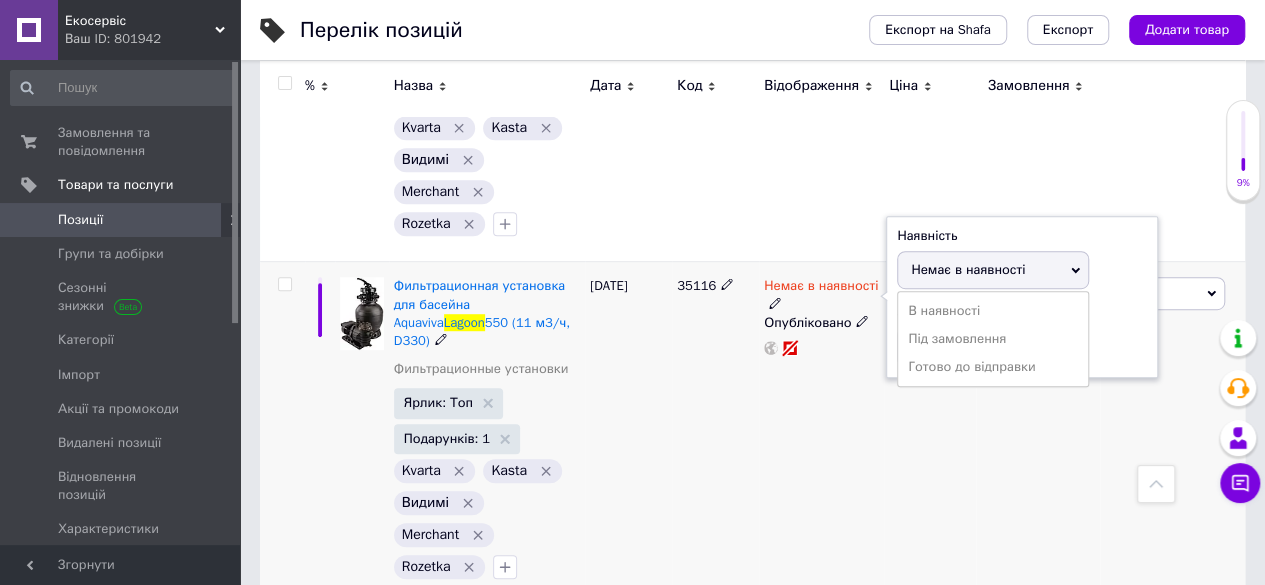 drag, startPoint x: 958, startPoint y: 374, endPoint x: 834, endPoint y: 453, distance: 147.0272 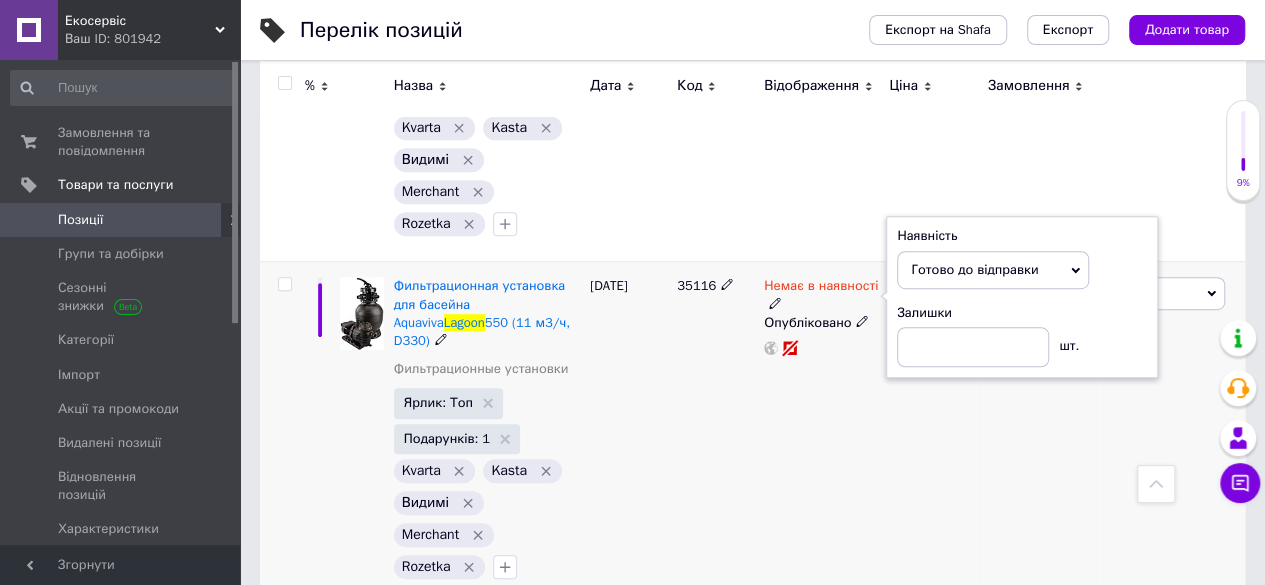 click on "Немає в наявності Наявність Готово до відправки В наявності Немає в наявності Під замовлення Залишки шт. Опубліковано" at bounding box center [821, 433] 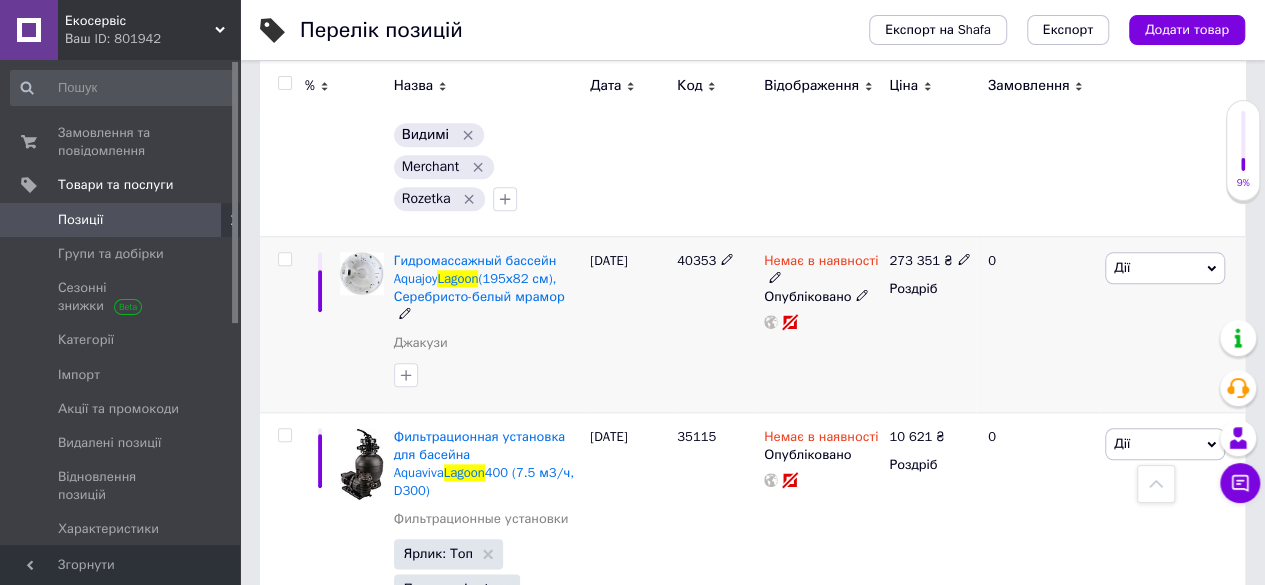 scroll, scrollTop: 900, scrollLeft: 0, axis: vertical 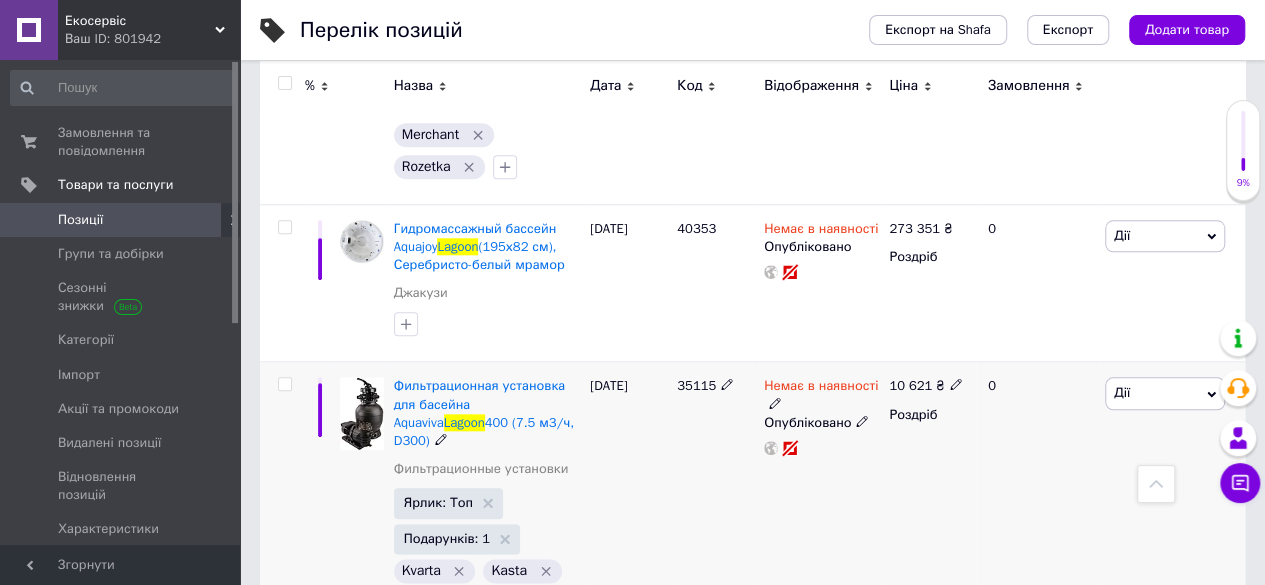 click 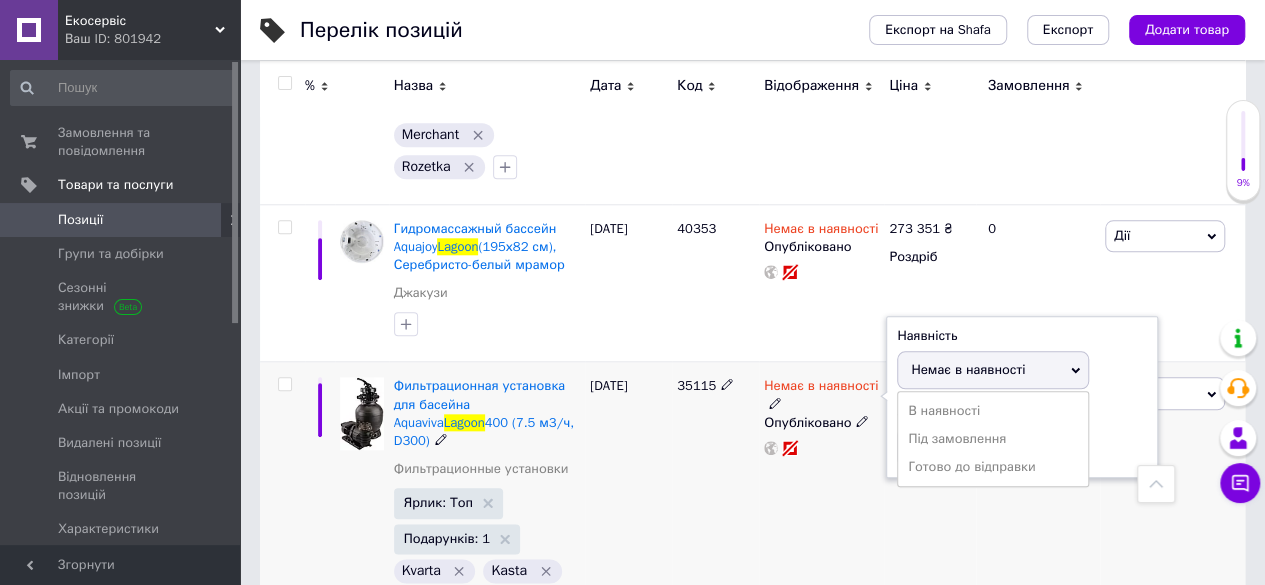 drag, startPoint x: 961, startPoint y: 446, endPoint x: 850, endPoint y: 454, distance: 111.28792 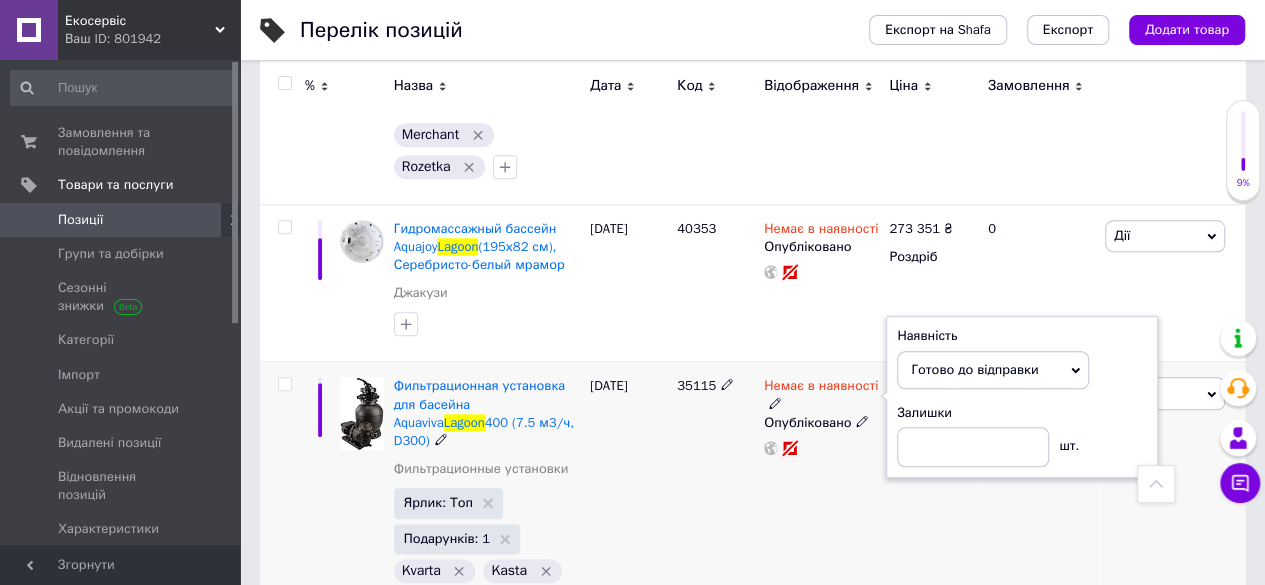 click on "35115" at bounding box center [715, 533] 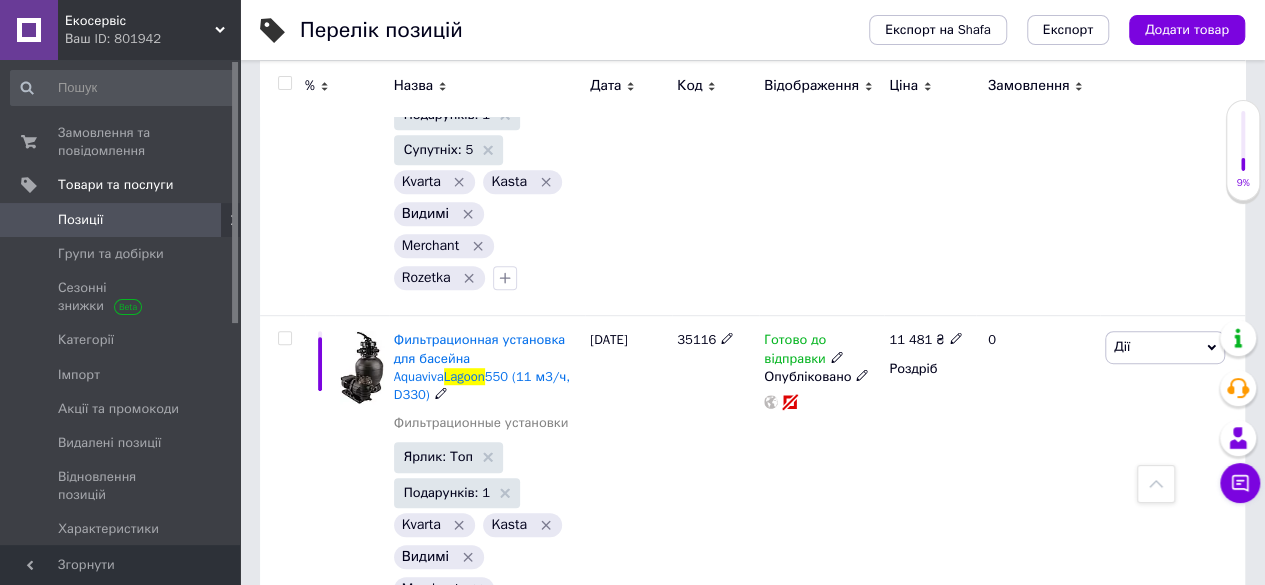 scroll, scrollTop: 300, scrollLeft: 0, axis: vertical 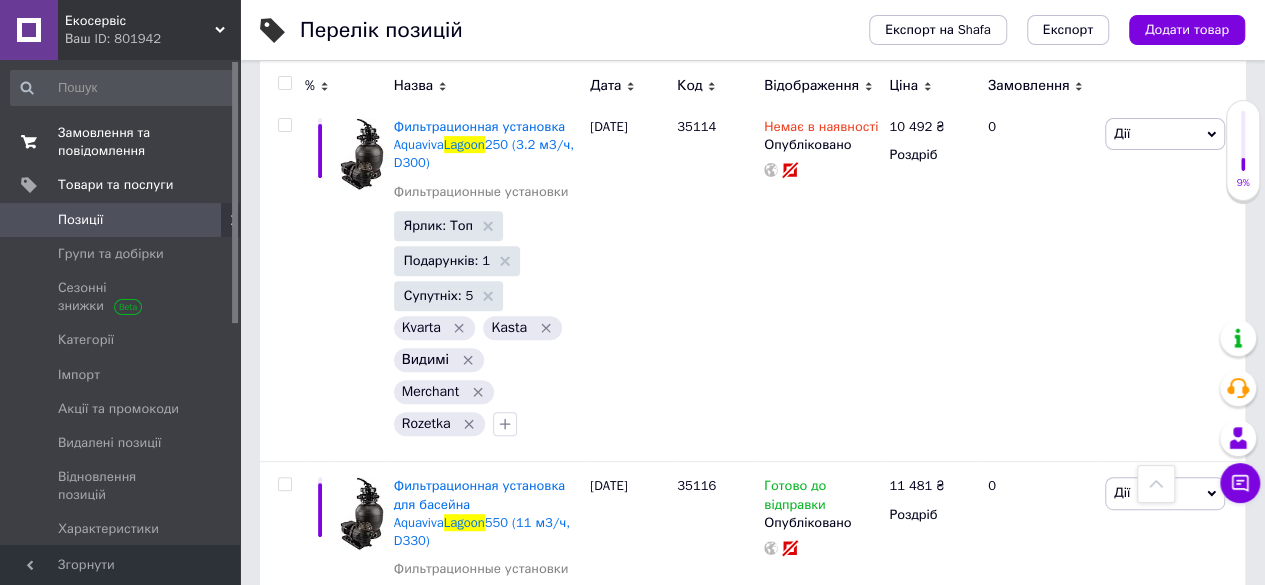 click on "Замовлення та повідомлення" at bounding box center (121, 142) 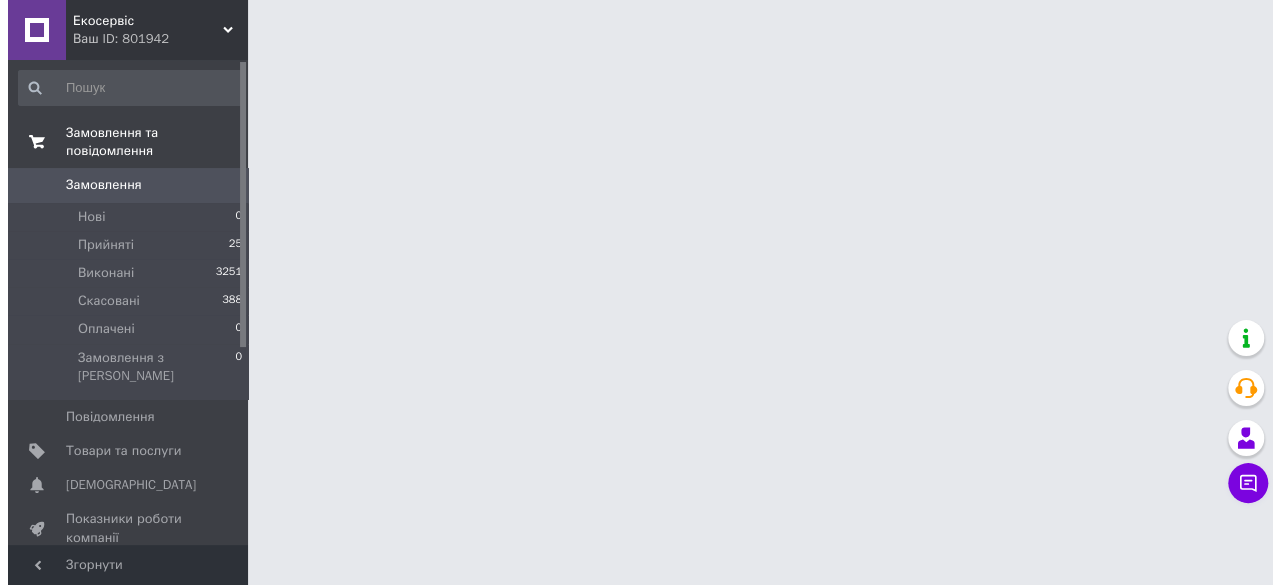 scroll, scrollTop: 0, scrollLeft: 0, axis: both 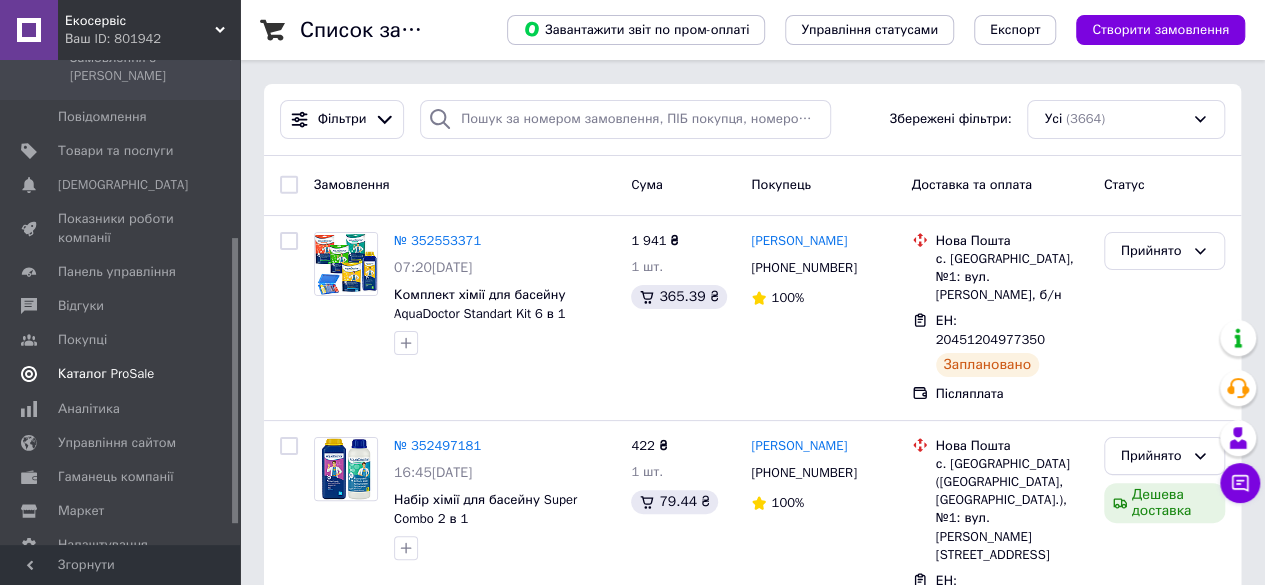 click on "Каталог ProSale" at bounding box center (106, 374) 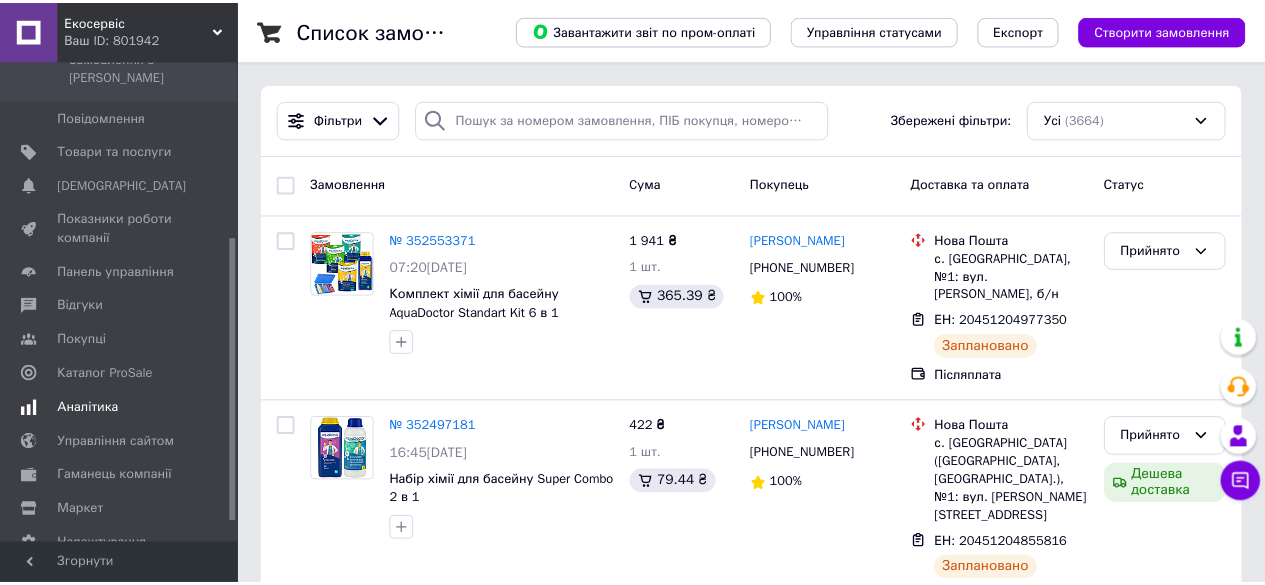 scroll, scrollTop: 190, scrollLeft: 0, axis: vertical 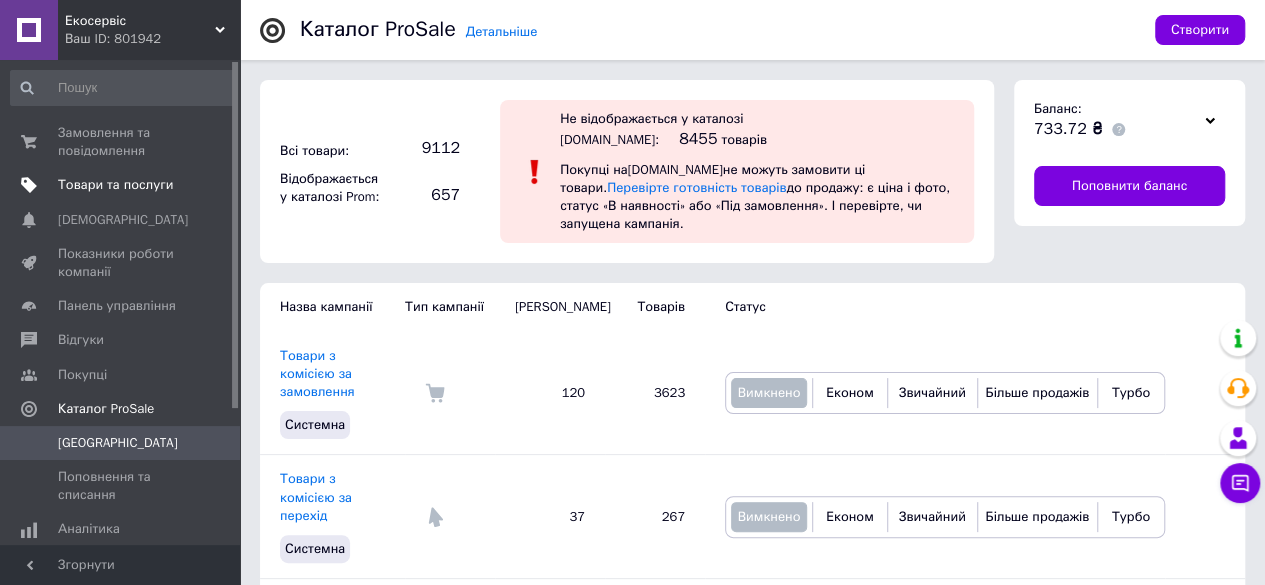 click on "Товари та послуги" at bounding box center [115, 185] 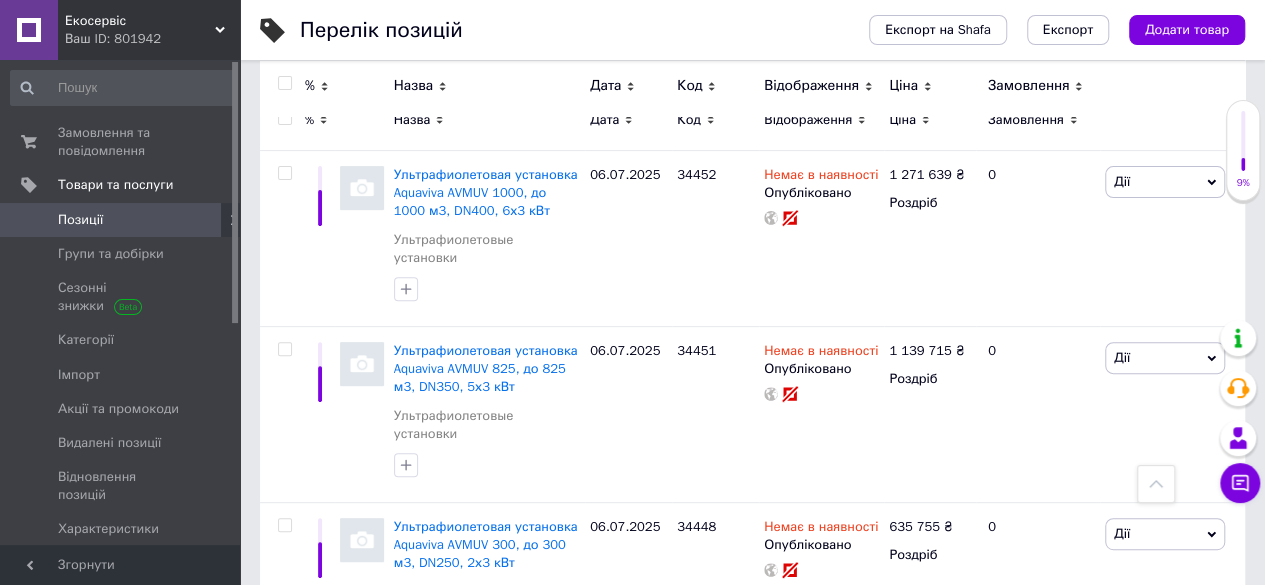 scroll, scrollTop: 100, scrollLeft: 0, axis: vertical 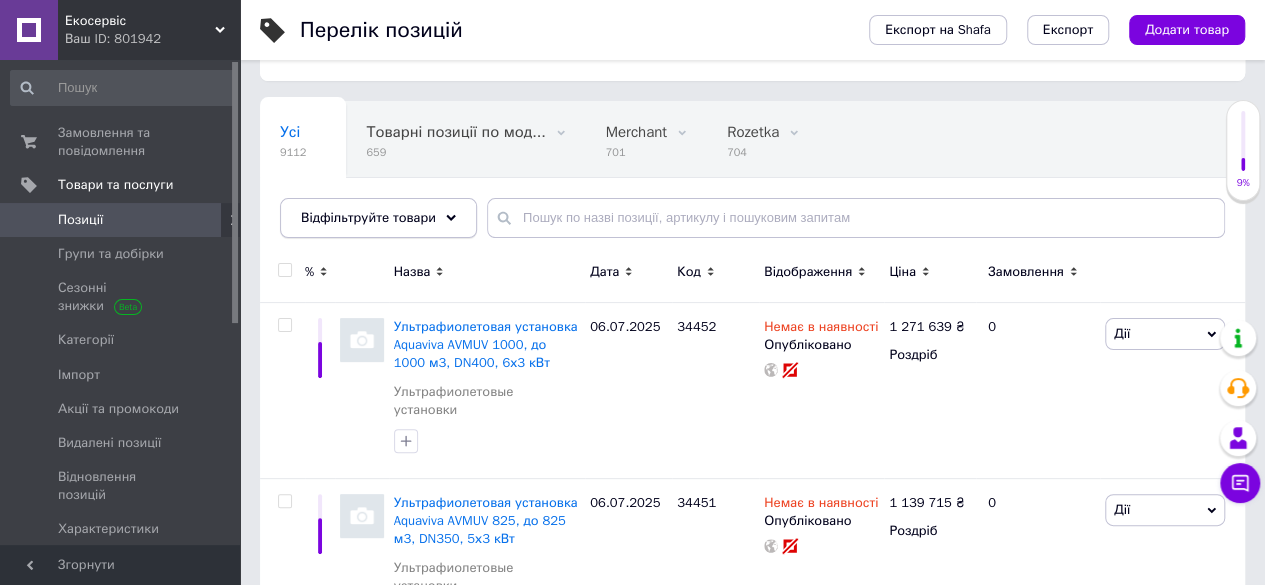click on "Відфільтруйте товари" at bounding box center (368, 217) 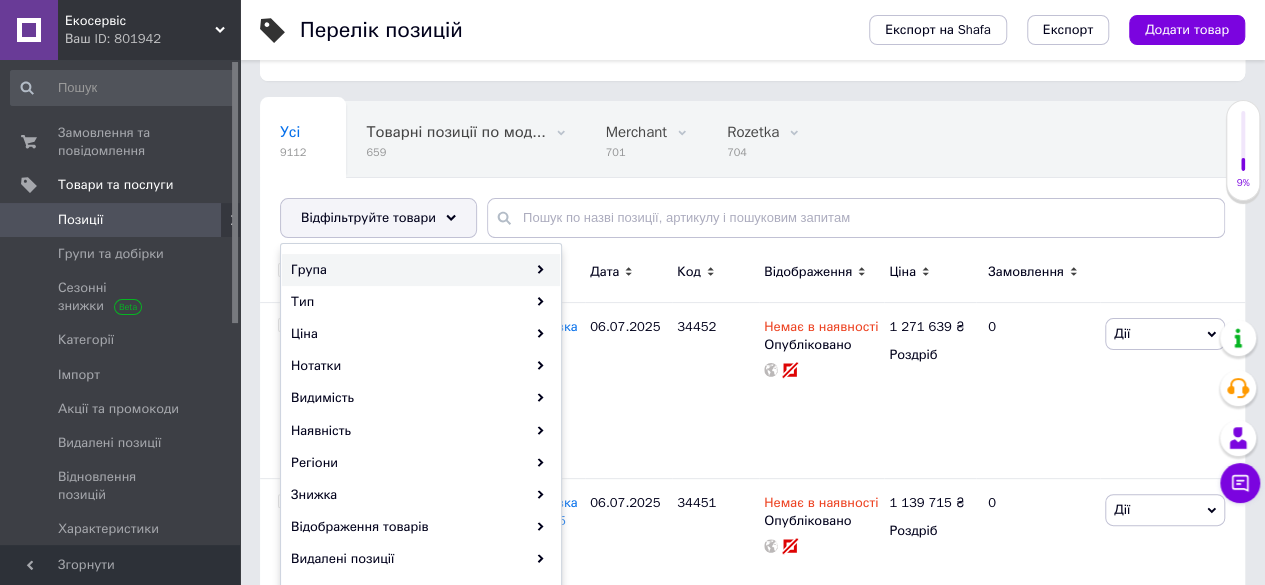click on "Група" at bounding box center [421, 270] 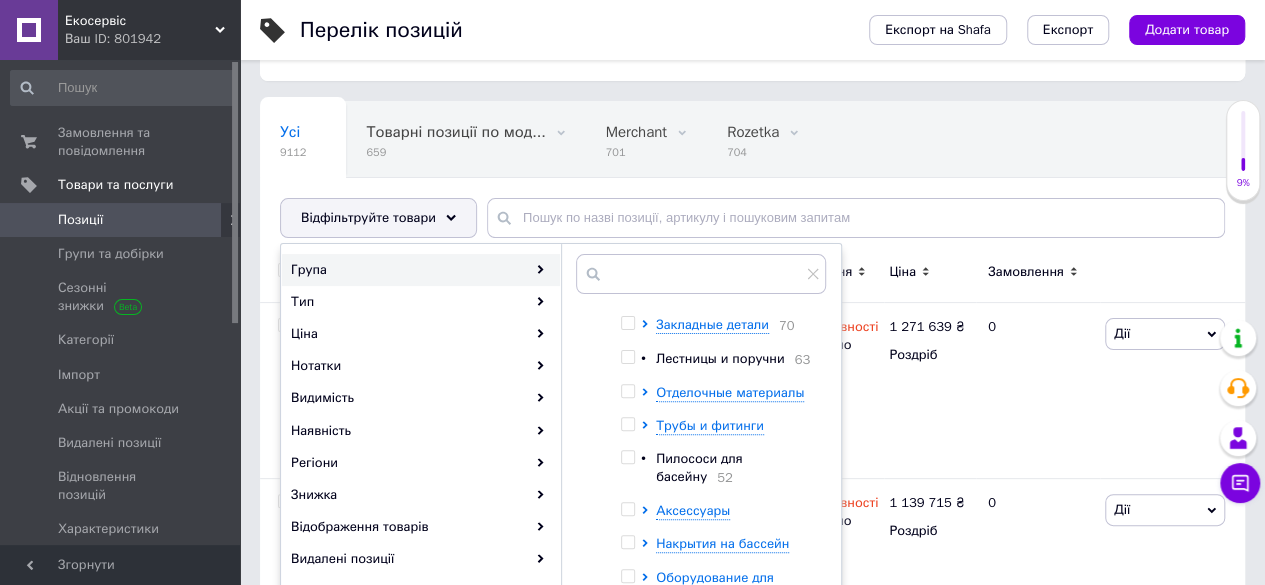 scroll, scrollTop: 100, scrollLeft: 0, axis: vertical 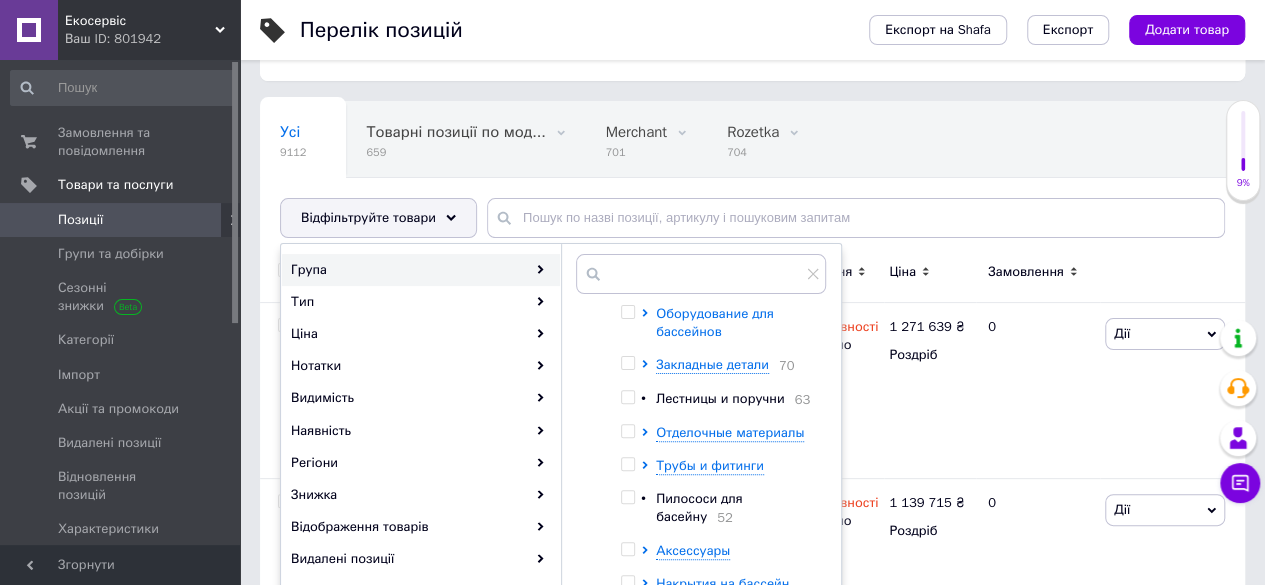 click on "Оборудование для бассейнов" at bounding box center [715, 322] 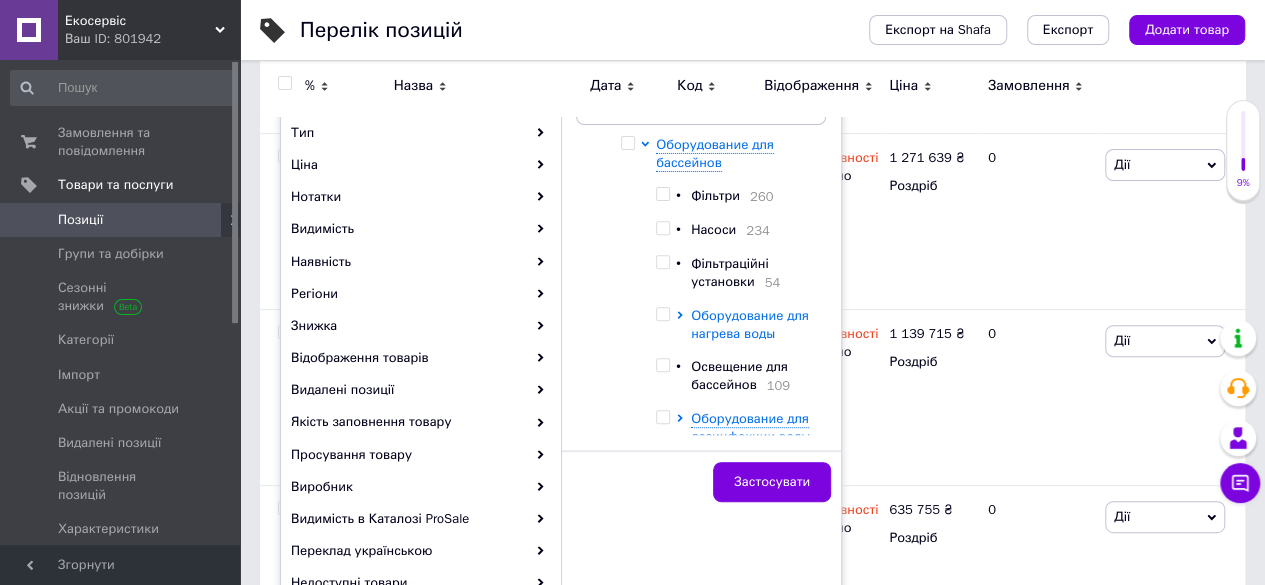 scroll, scrollTop: 300, scrollLeft: 0, axis: vertical 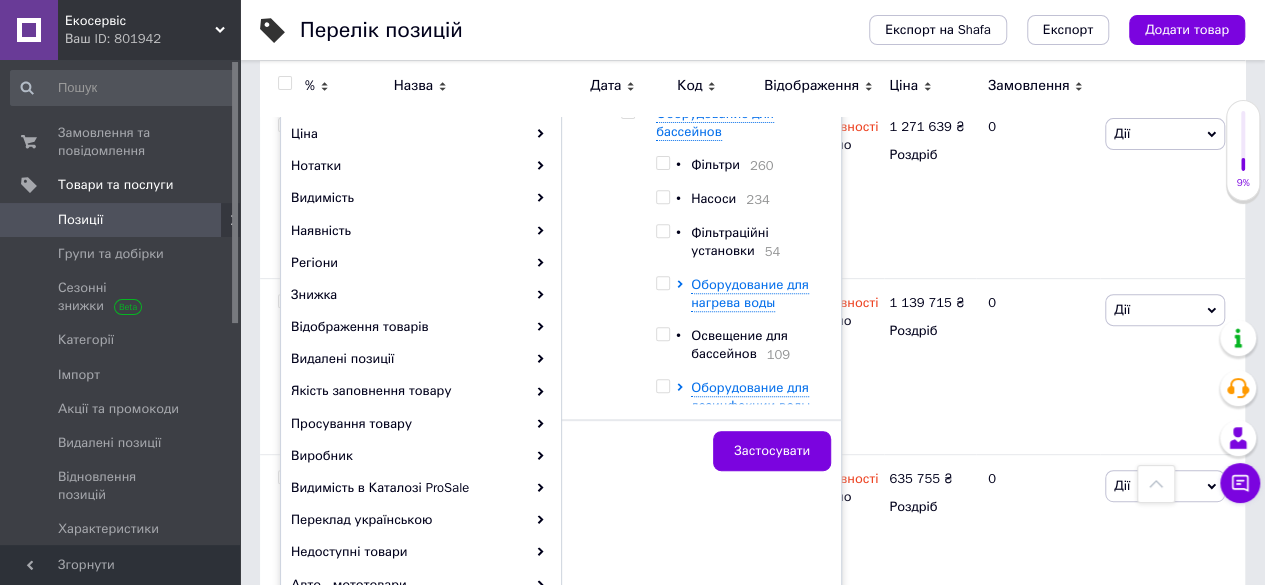 click at bounding box center (683, 294) 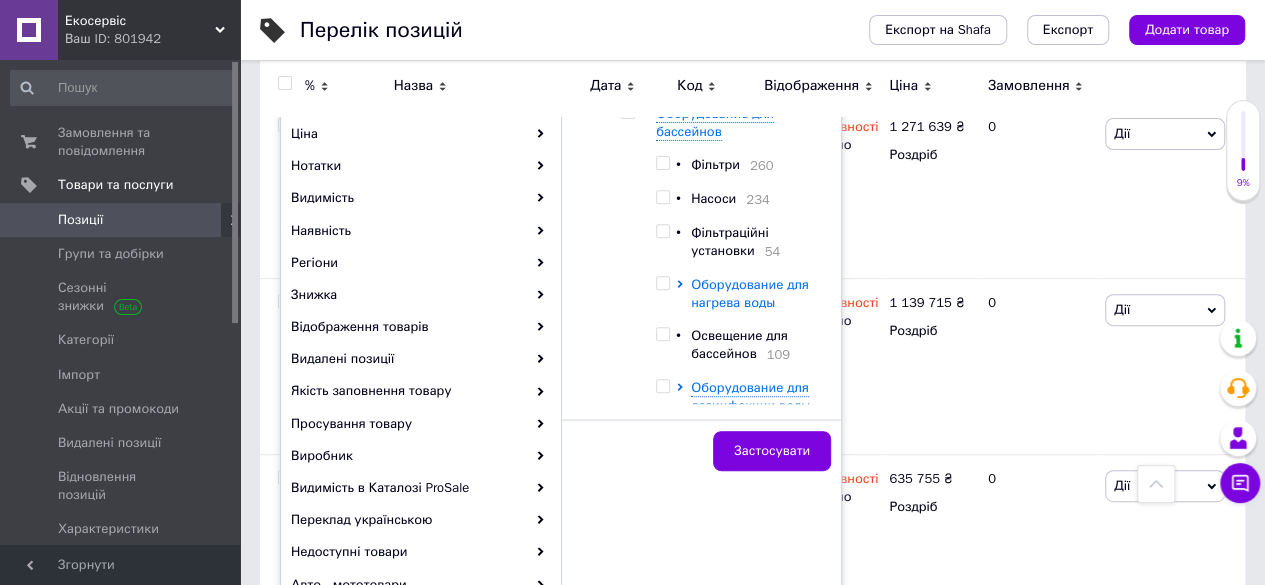 click 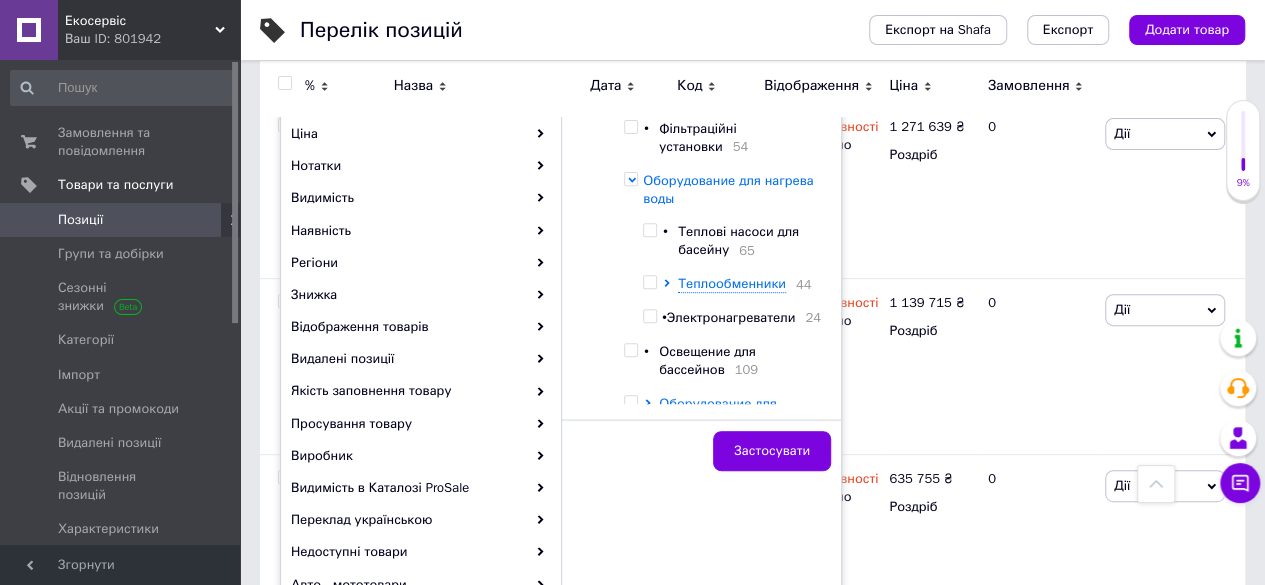scroll, scrollTop: 200, scrollLeft: 0, axis: vertical 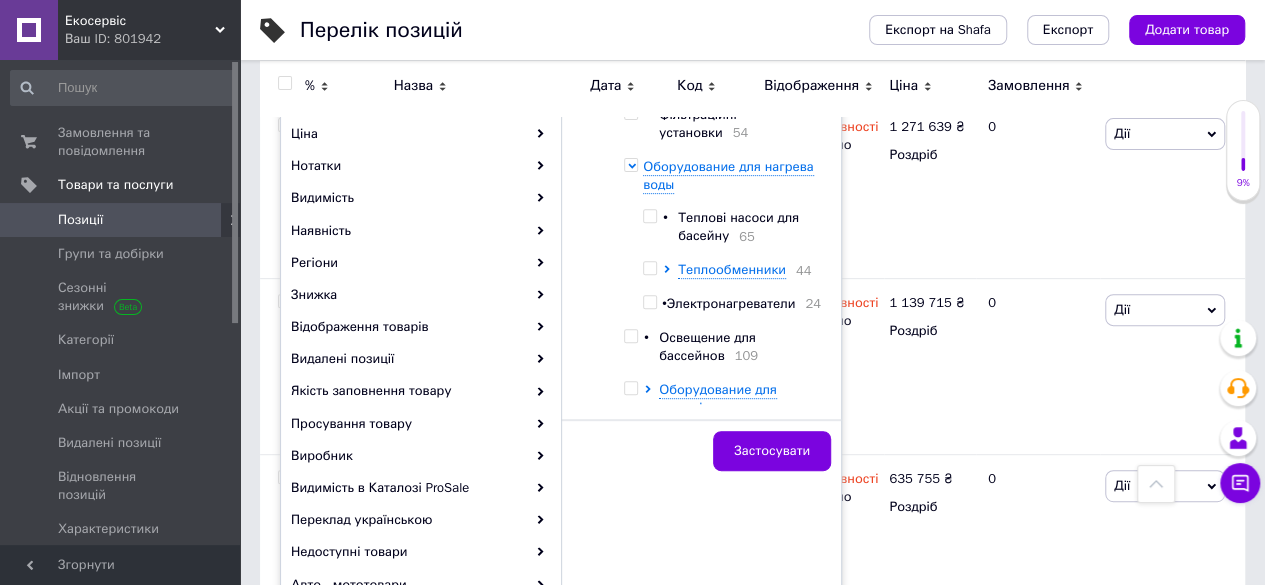 click on "Теплові насоси для басейну" at bounding box center [738, 226] 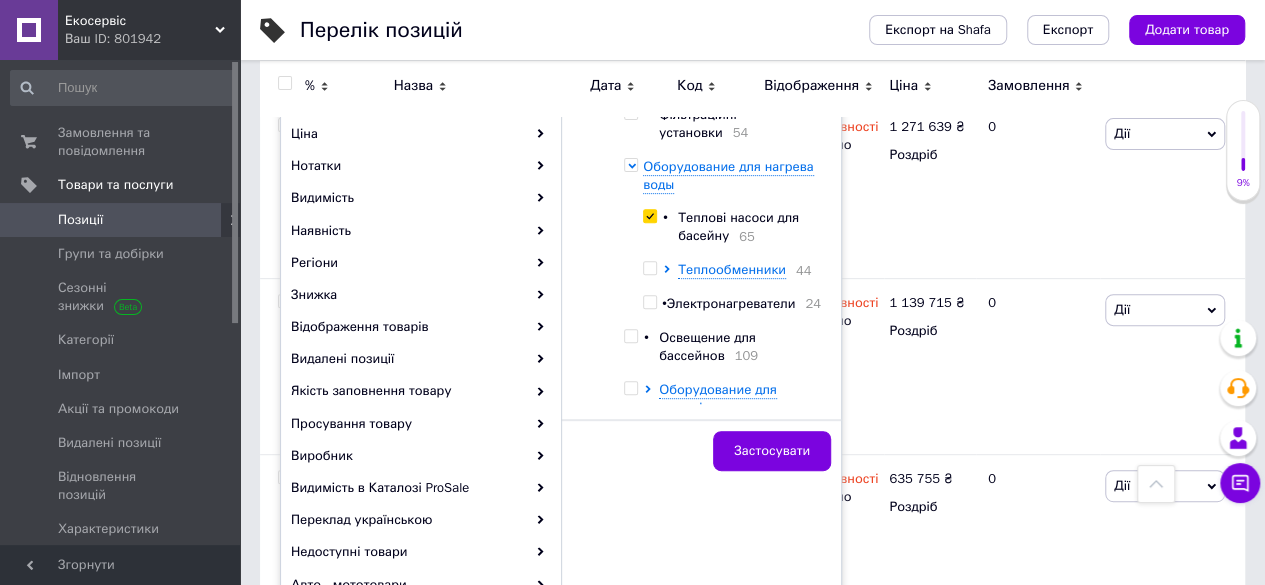 checkbox on "true" 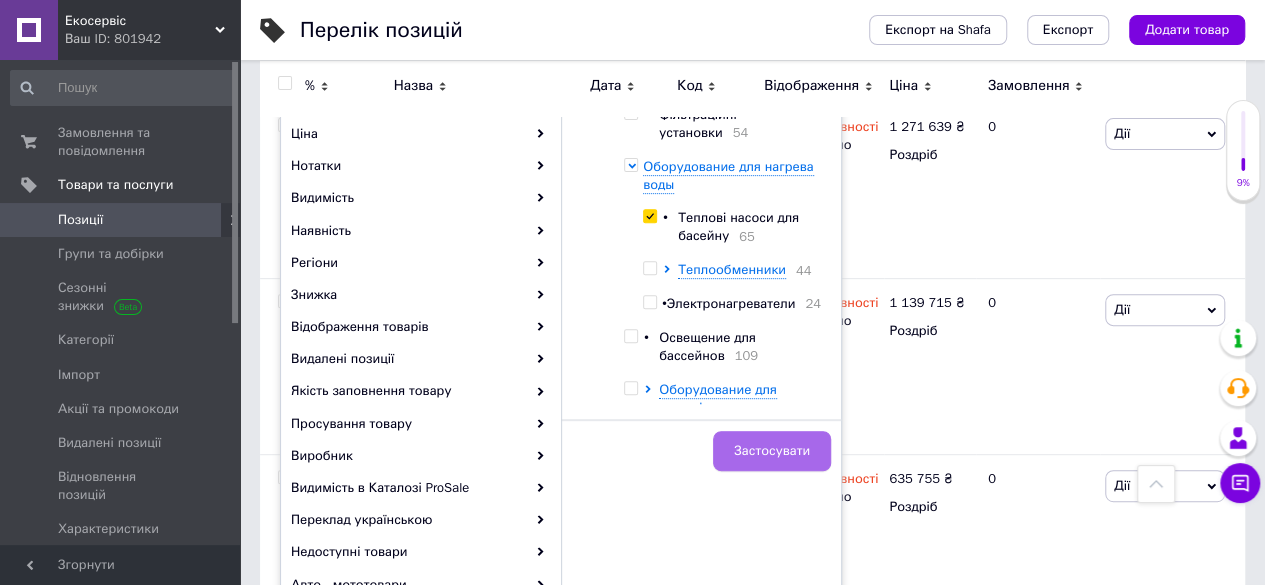 click on "Застосувати" at bounding box center [772, 451] 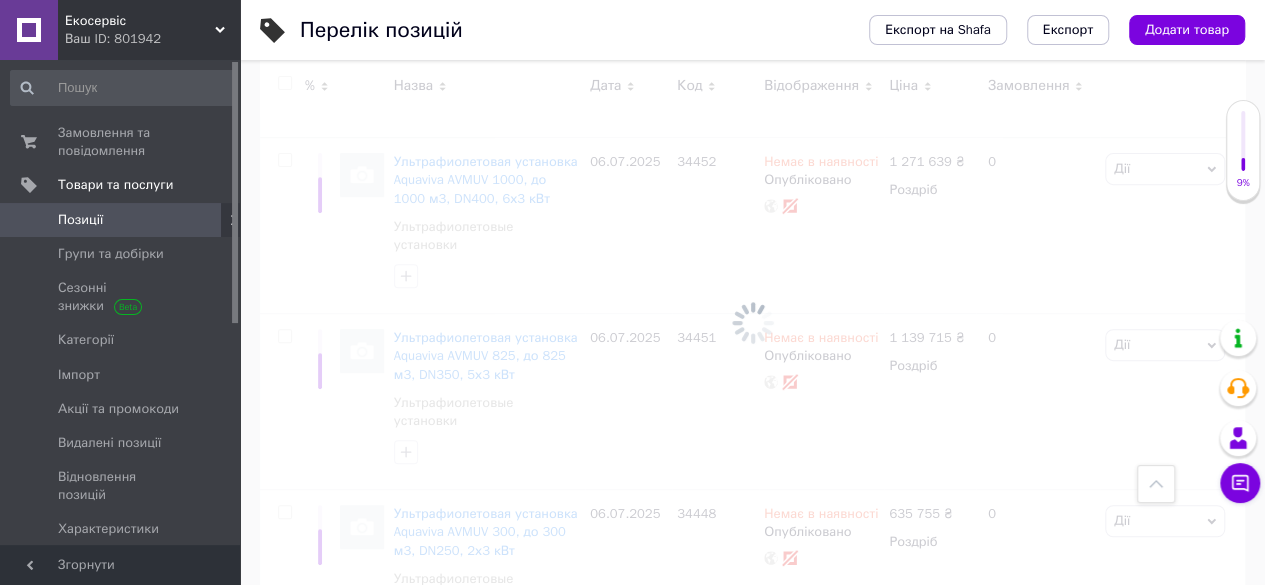 scroll, scrollTop: 0, scrollLeft: 101, axis: horizontal 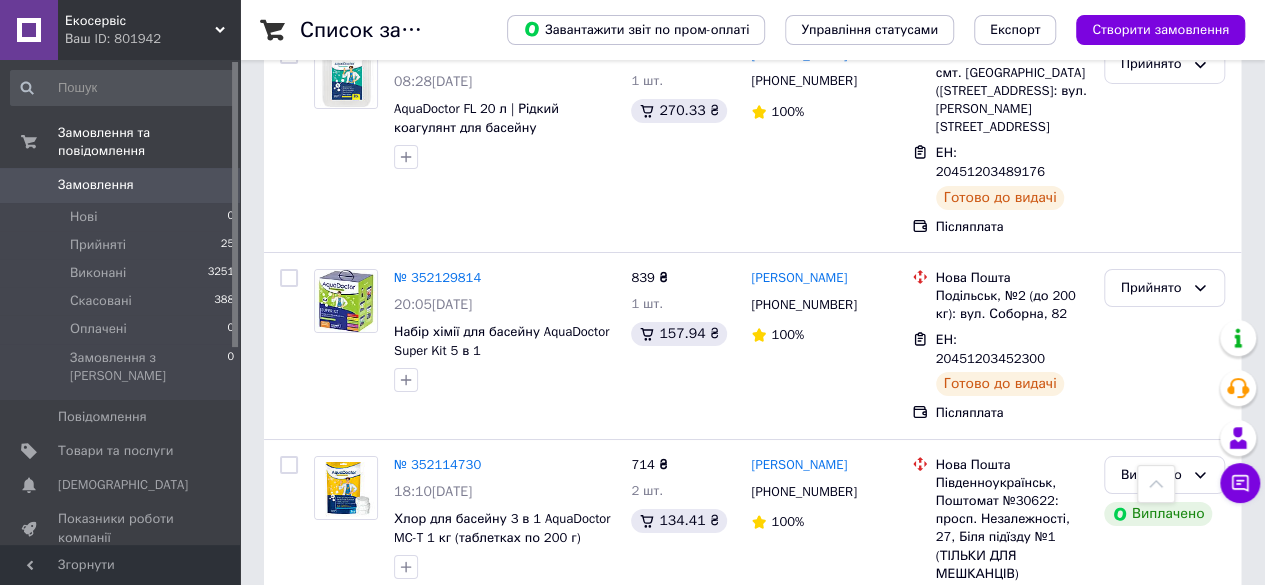 click on "3" at bounding box center [372, 1117] 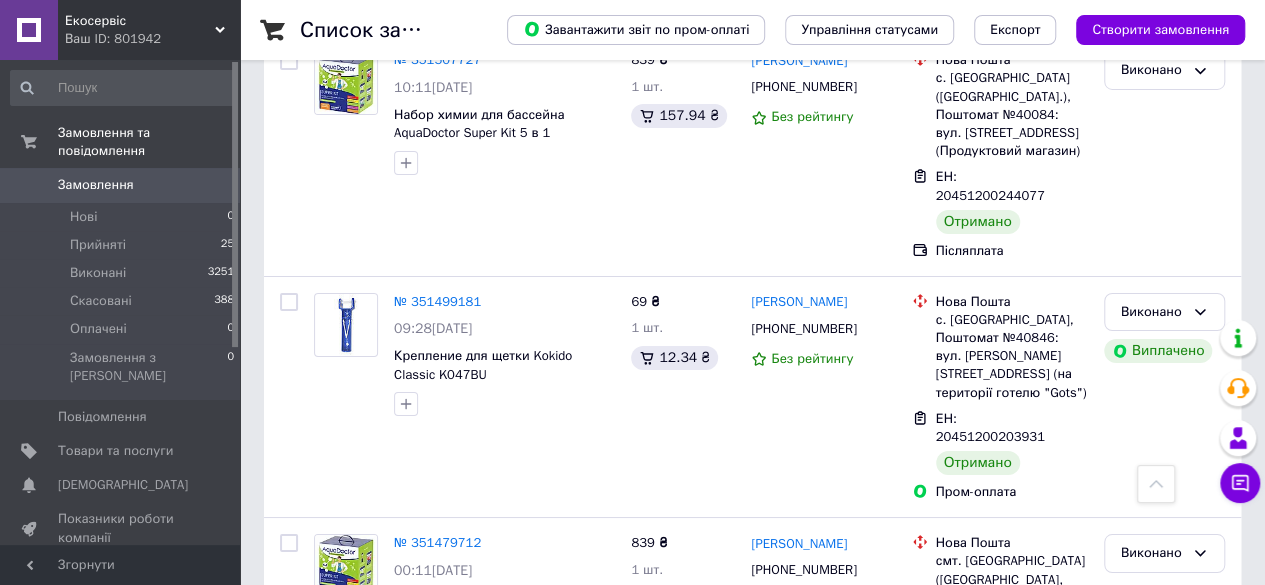 scroll, scrollTop: 3523, scrollLeft: 0, axis: vertical 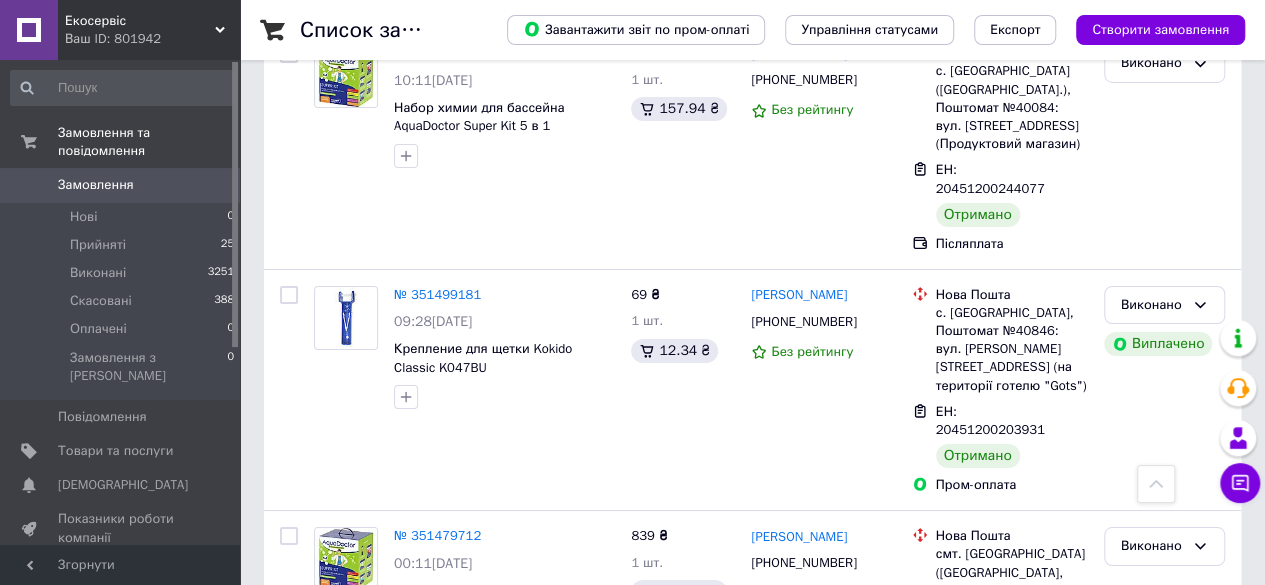 click on "4" at bounding box center [539, 1056] 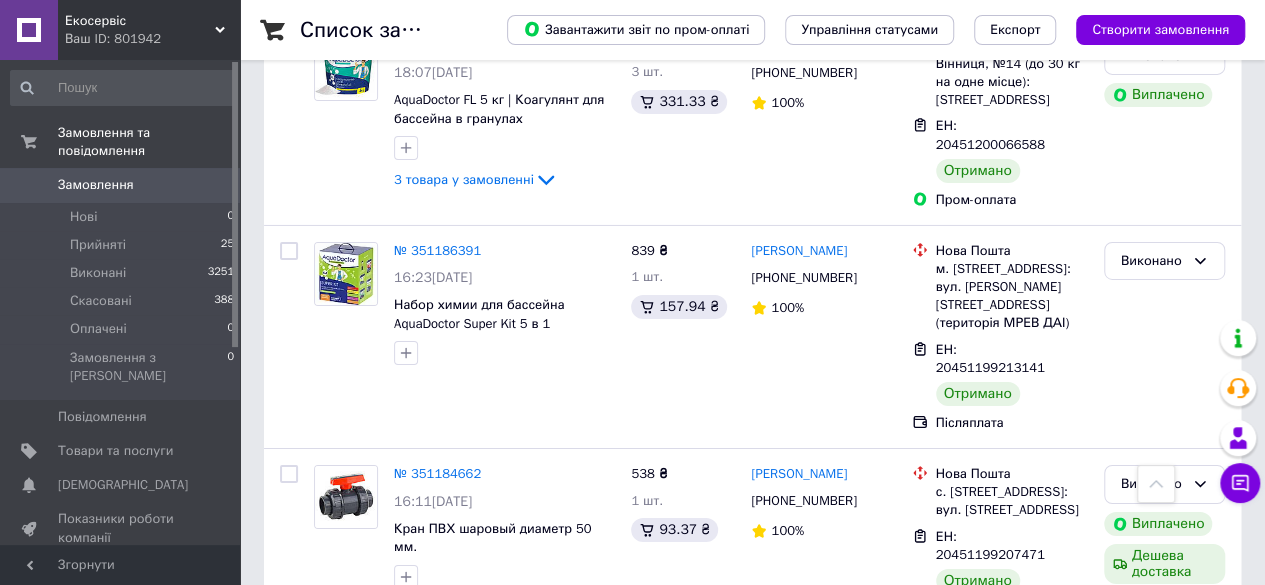 scroll, scrollTop: 3326, scrollLeft: 0, axis: vertical 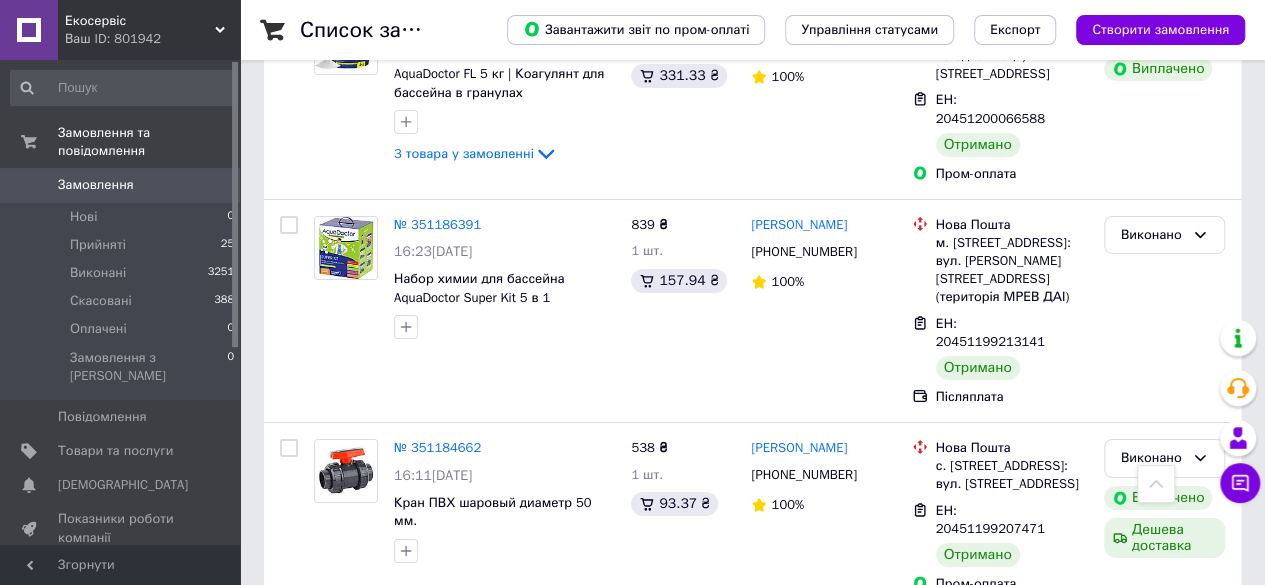click on "5" at bounding box center (584, 841) 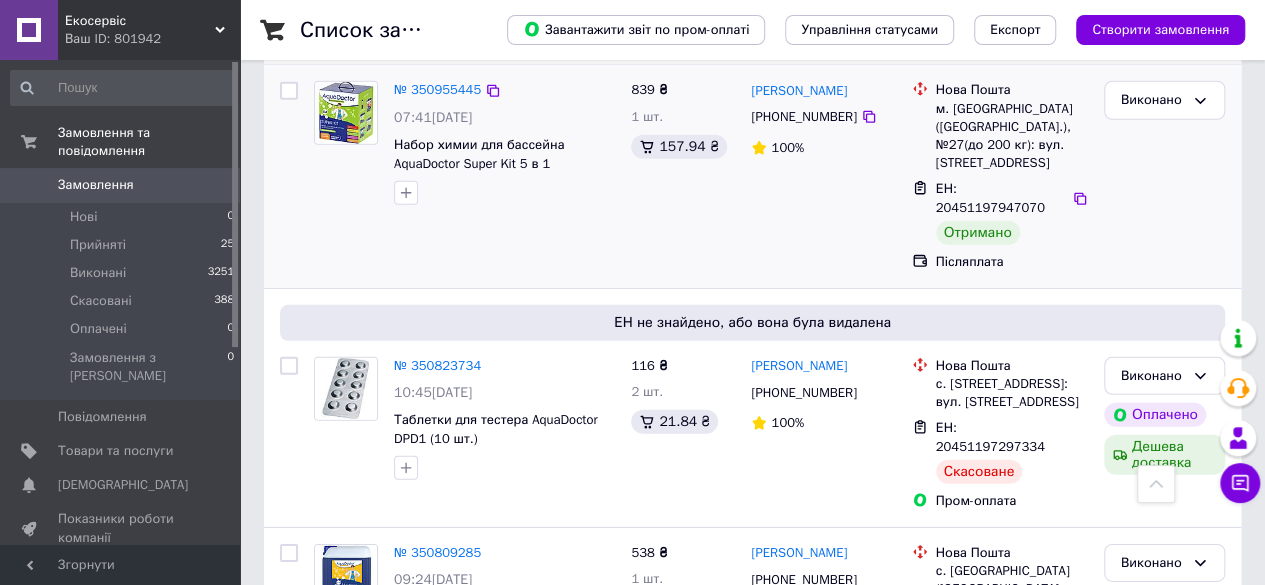 scroll, scrollTop: 2800, scrollLeft: 0, axis: vertical 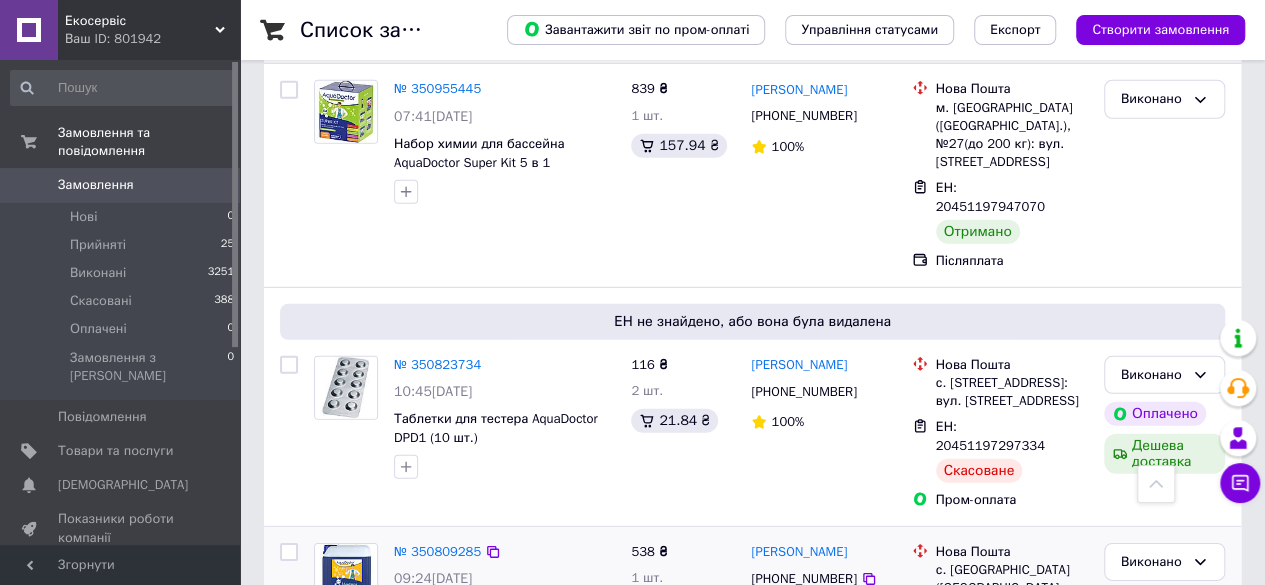 click 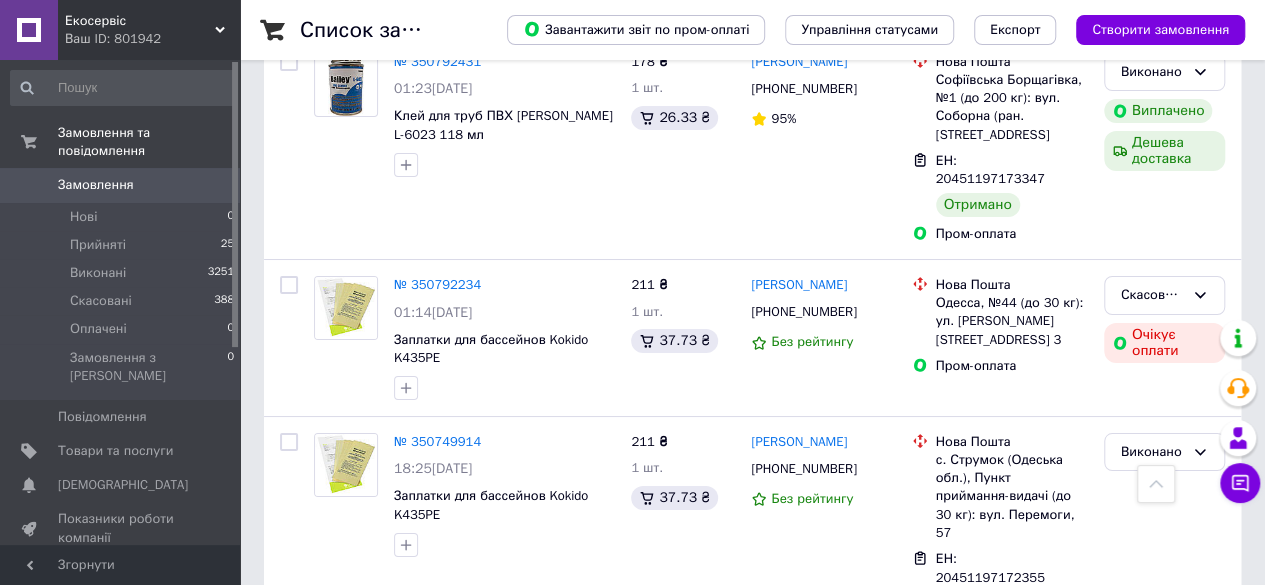 scroll, scrollTop: 3730, scrollLeft: 0, axis: vertical 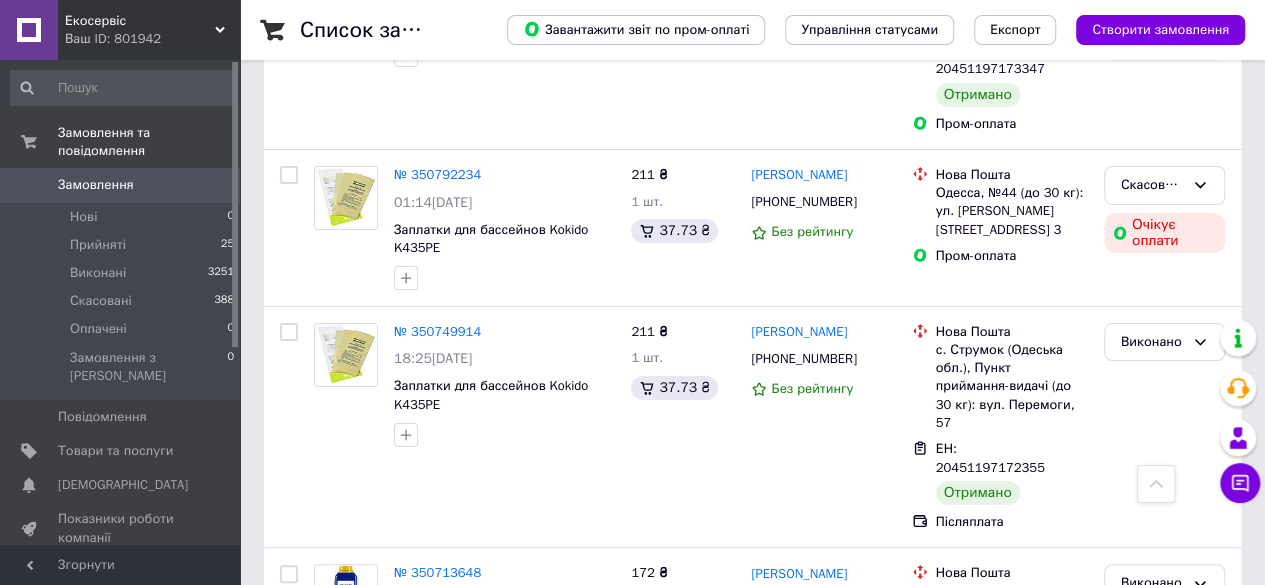 click on "4" at bounding box center [539, 1075] 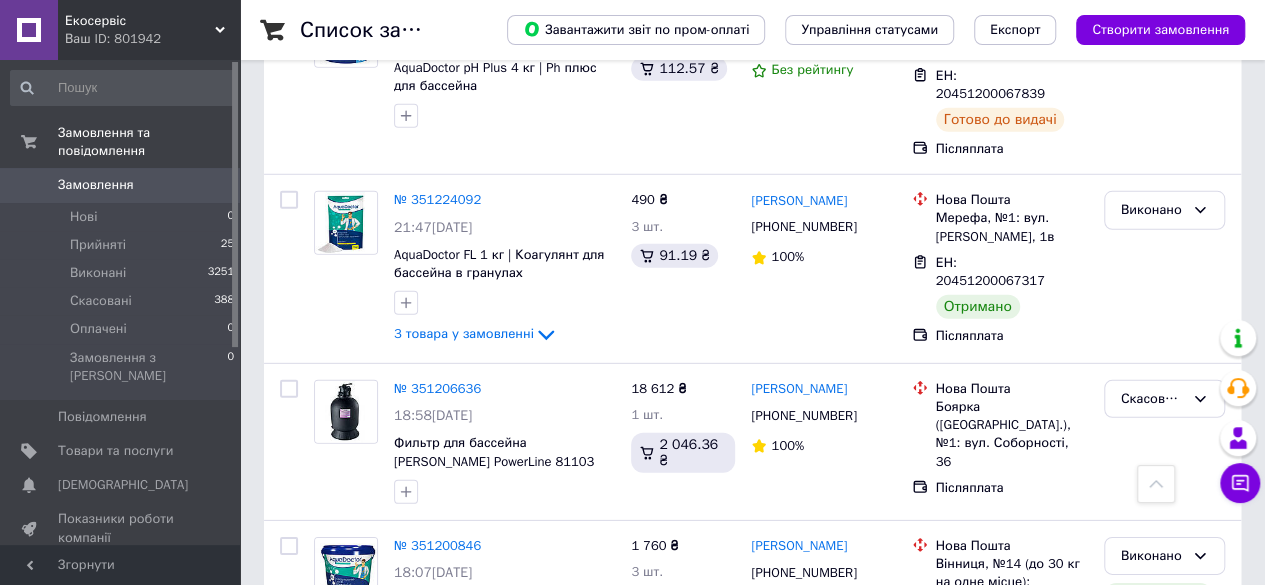 scroll, scrollTop: 2400, scrollLeft: 0, axis: vertical 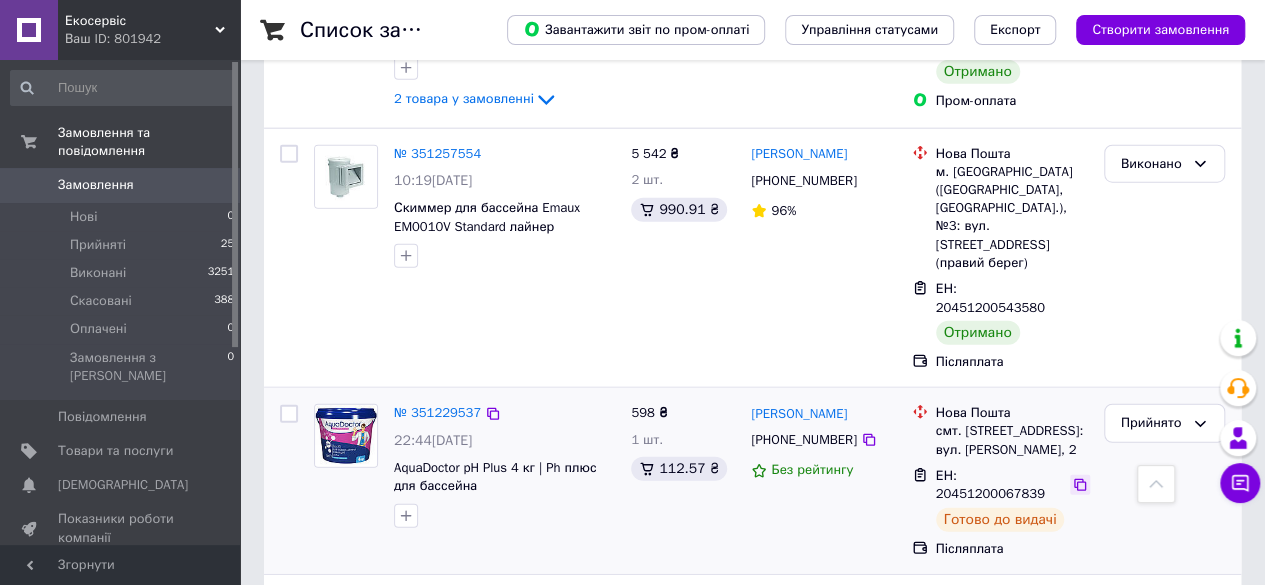 click 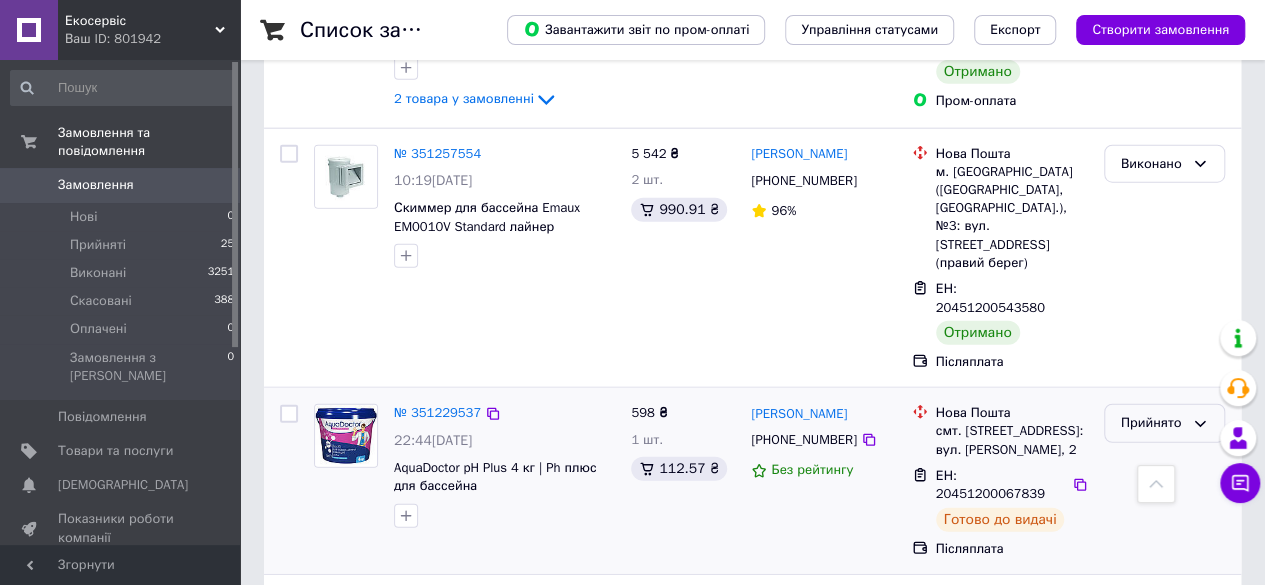 click on "Прийнято" at bounding box center [1152, 423] 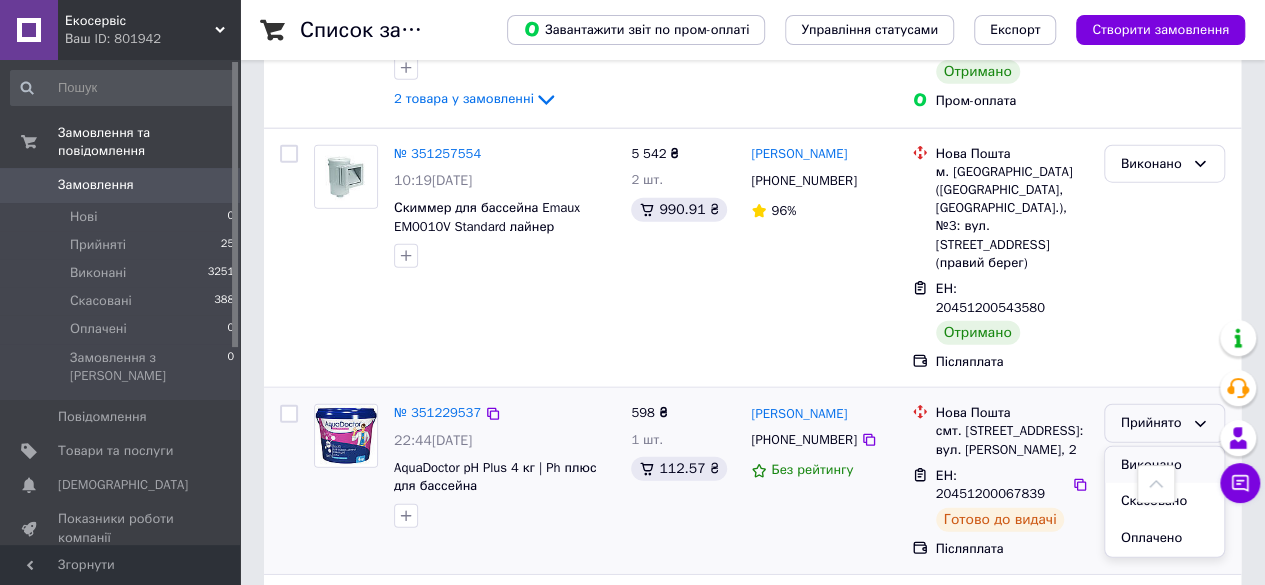 click on "Виконано" at bounding box center (1164, 465) 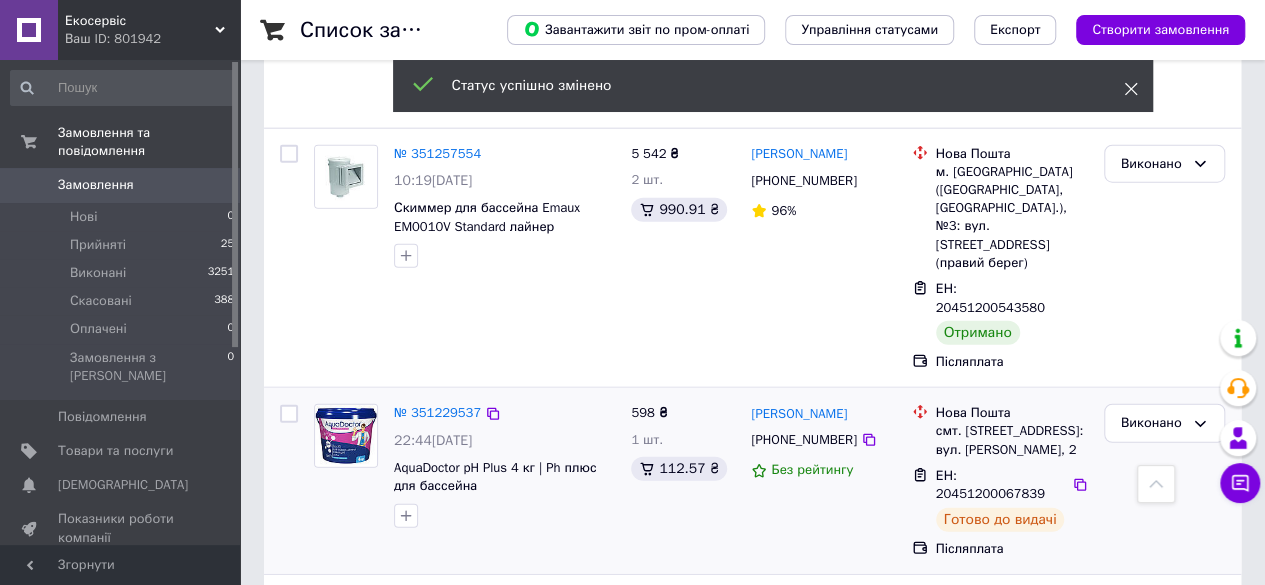 click 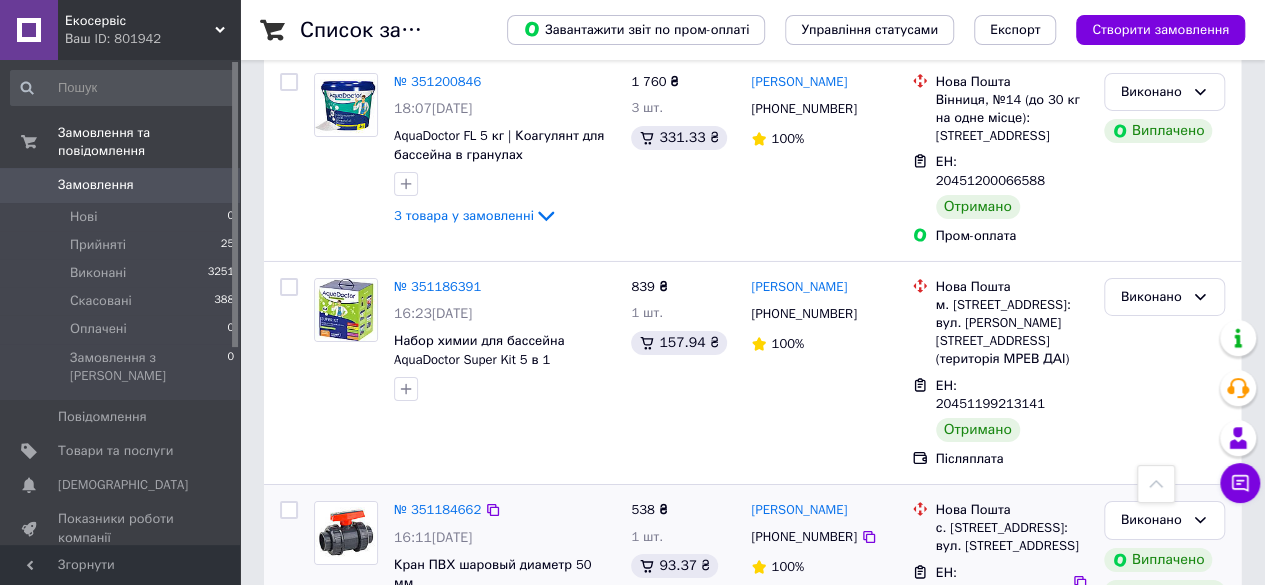 scroll, scrollTop: 3326, scrollLeft: 0, axis: vertical 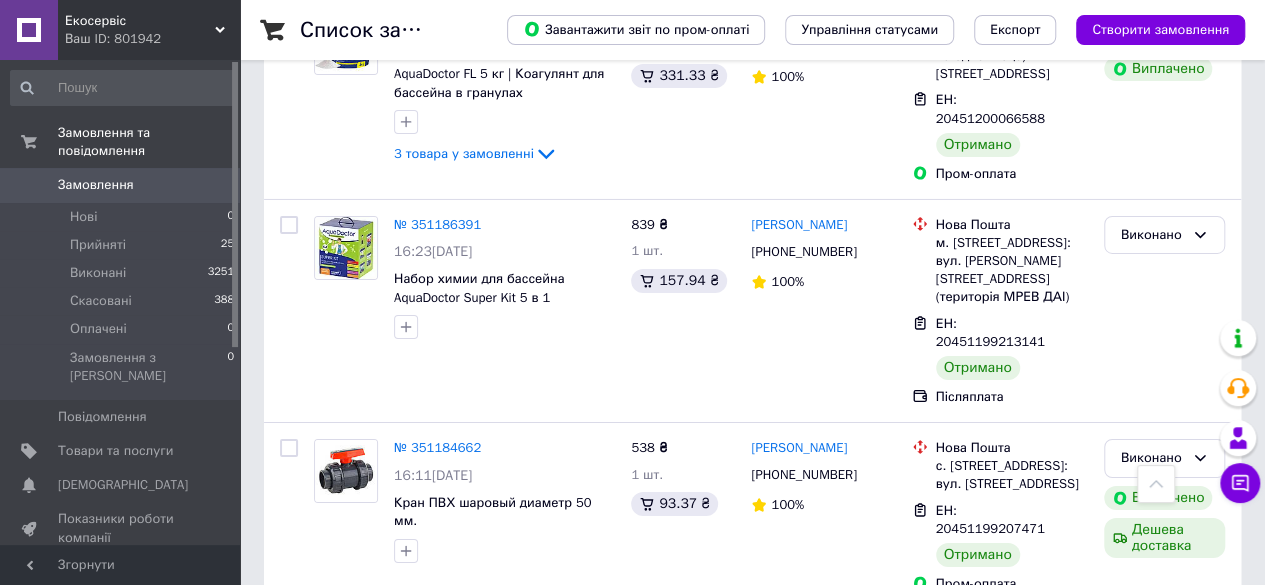 click on "5" at bounding box center (584, 841) 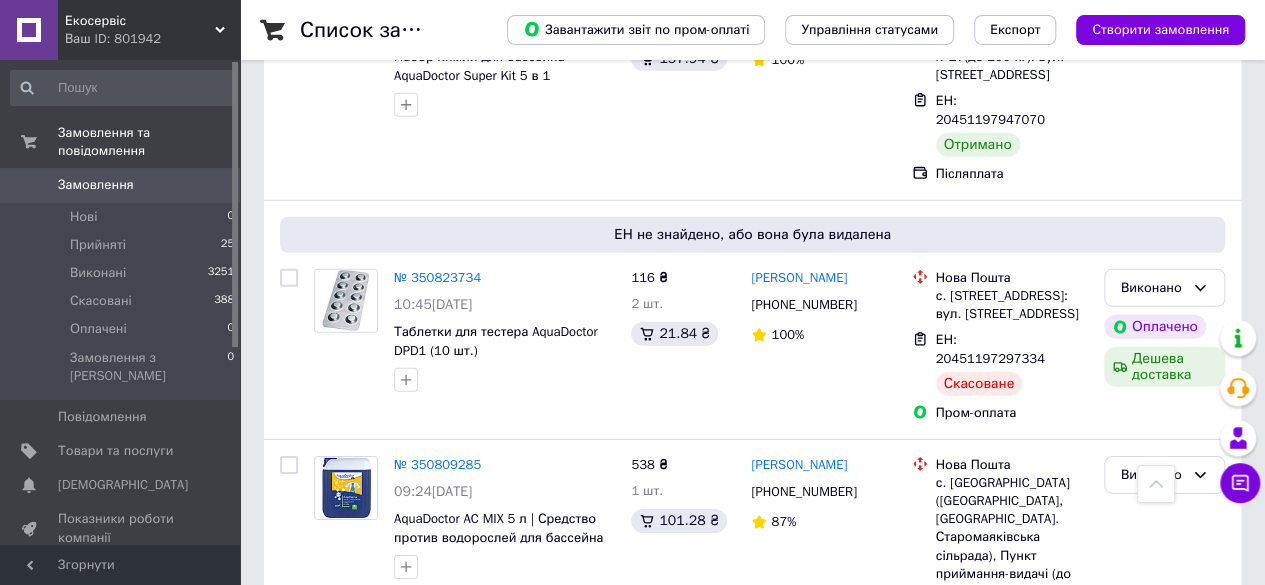 scroll, scrollTop: 2700, scrollLeft: 0, axis: vertical 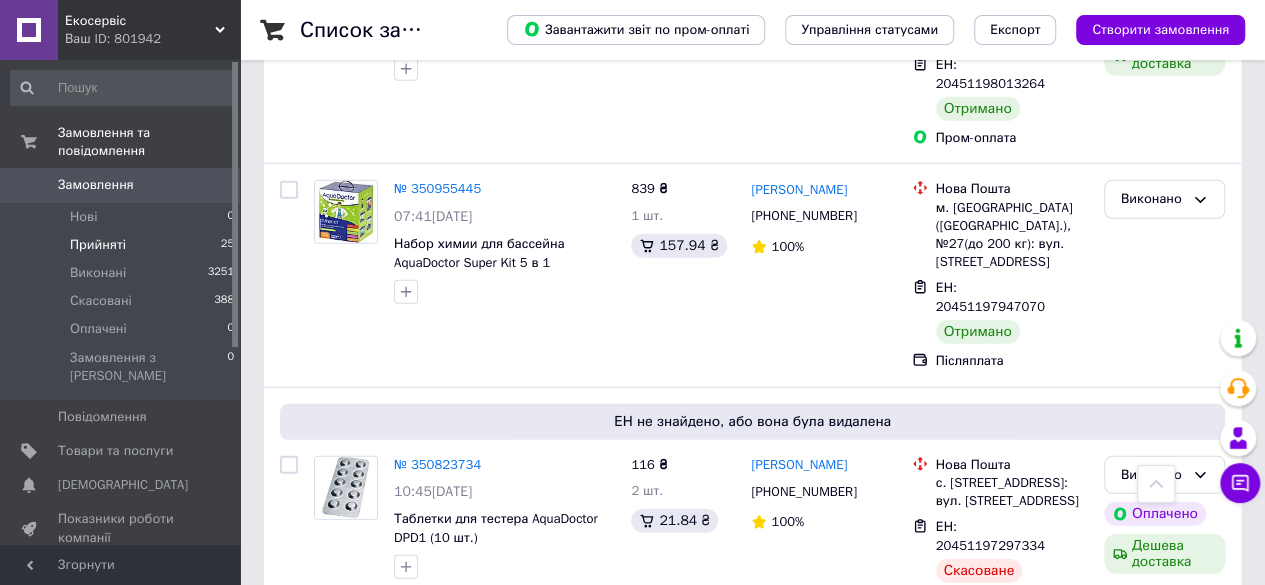 click on "Прийняті" at bounding box center (98, 245) 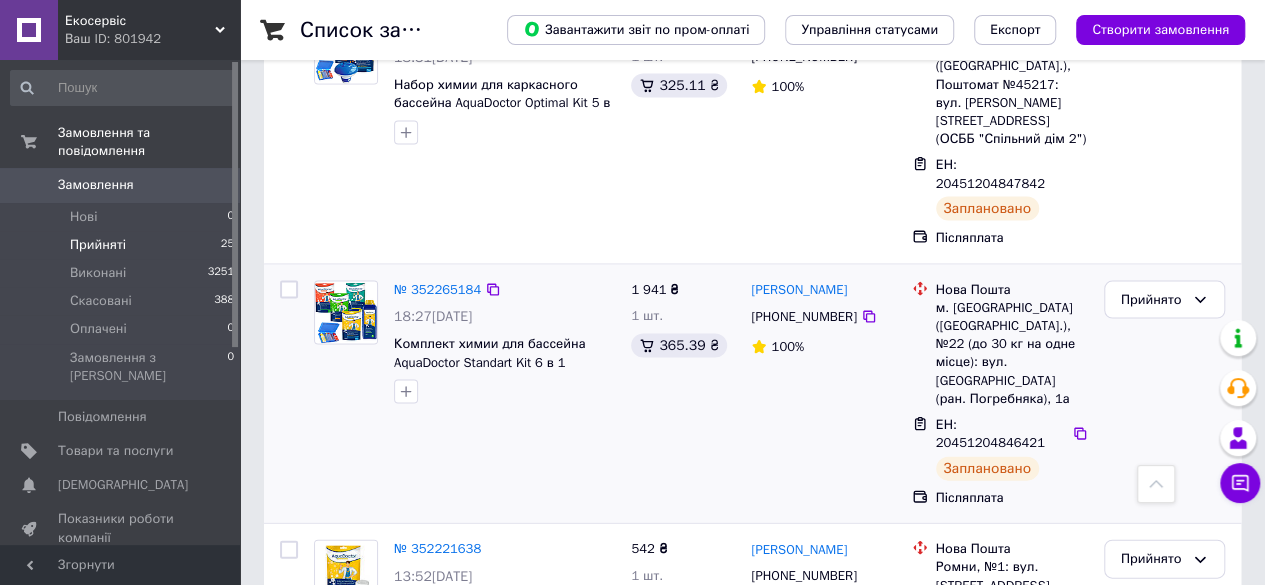 scroll, scrollTop: 1900, scrollLeft: 0, axis: vertical 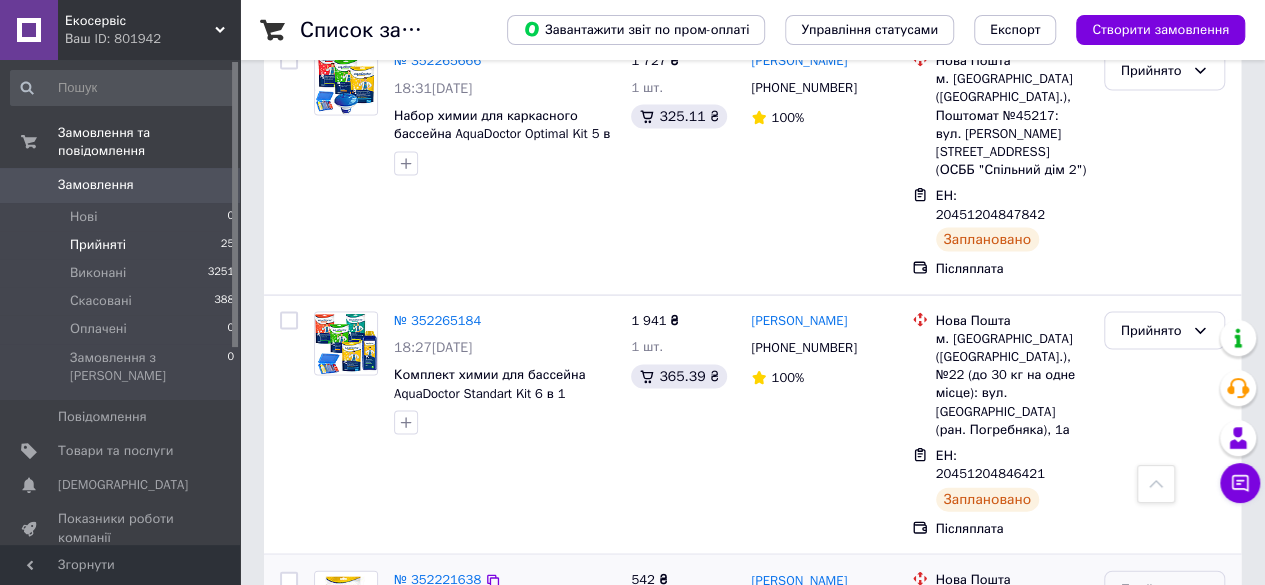 click on "Прийнято" at bounding box center (1152, 590) 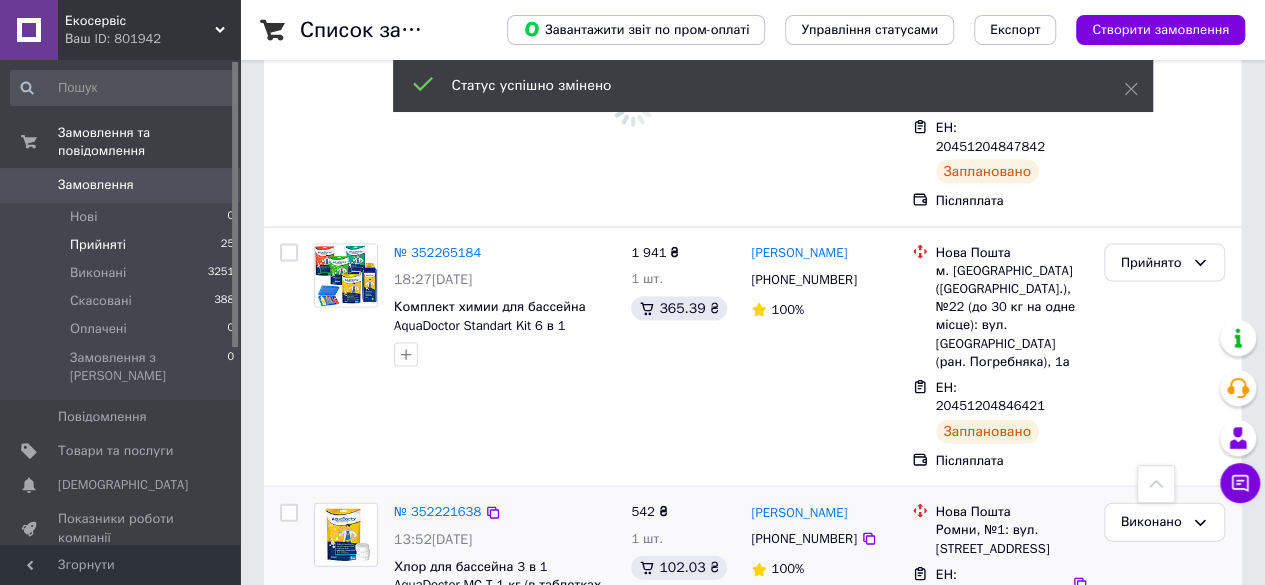 scroll, scrollTop: 2000, scrollLeft: 0, axis: vertical 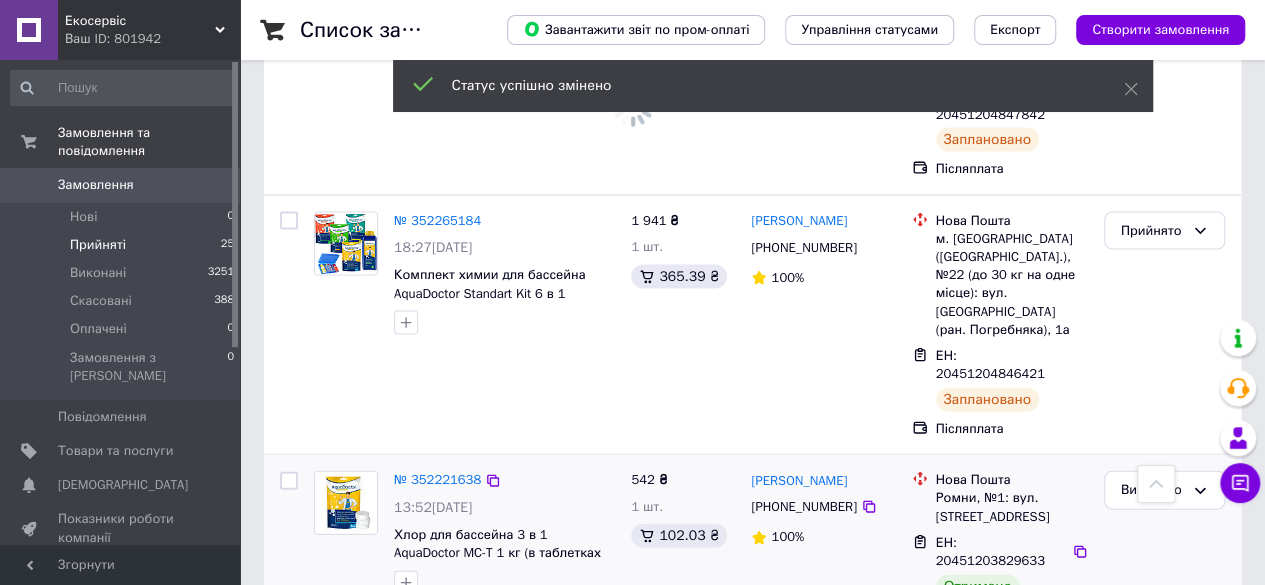 click on "Прийнято" at bounding box center (1164, 677) 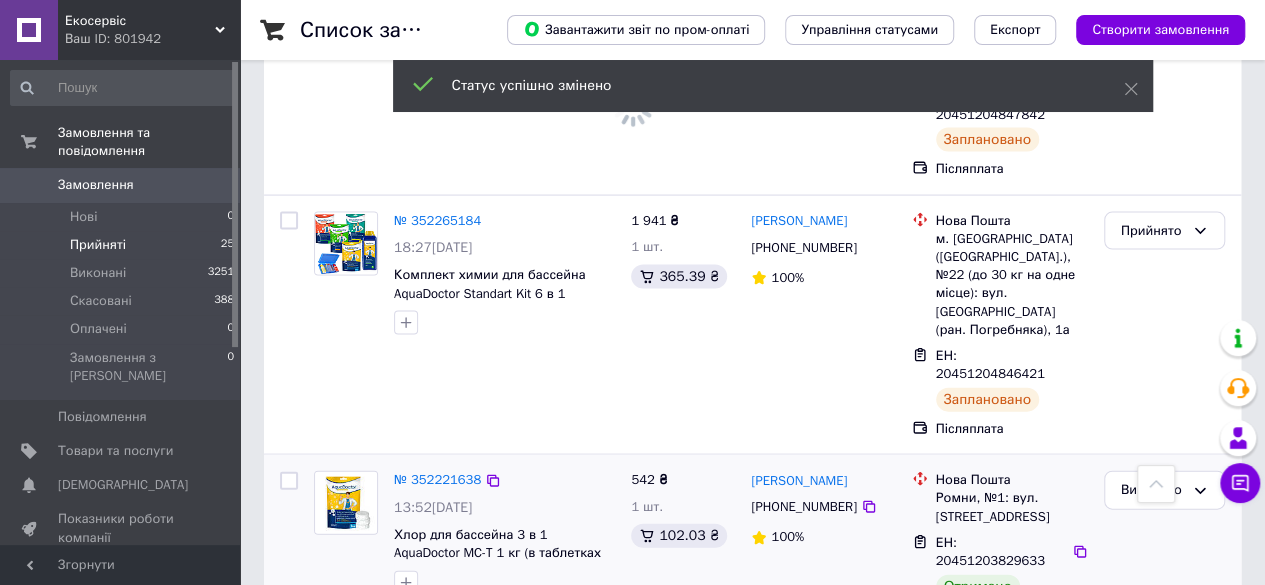 click on "Виконано" at bounding box center (1164, 719) 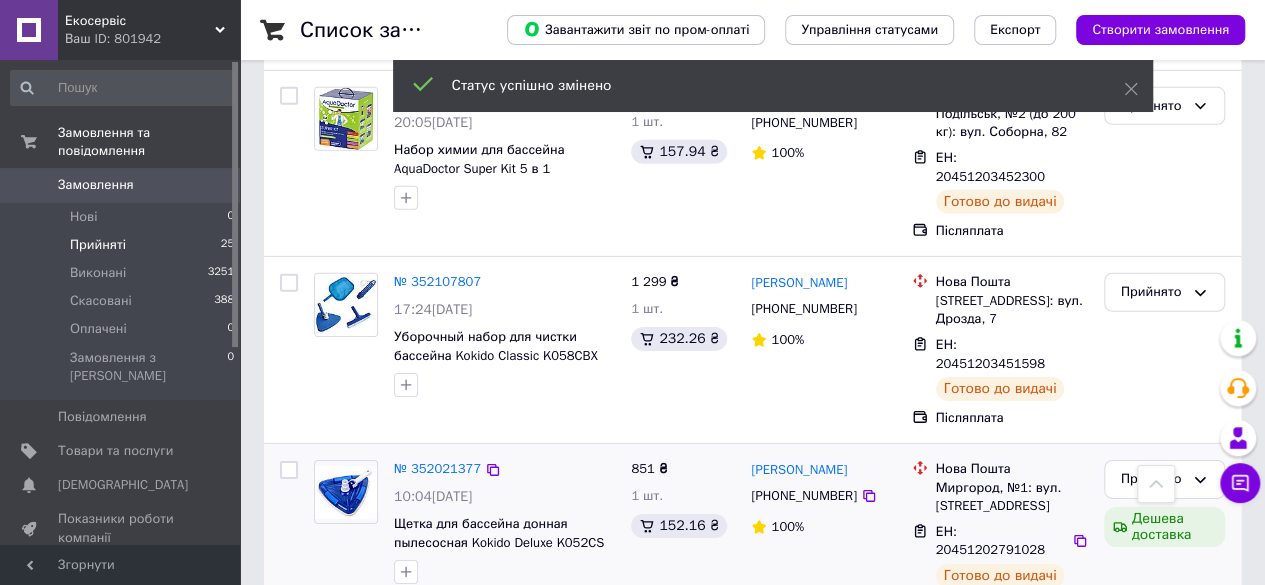 scroll, scrollTop: 3200, scrollLeft: 0, axis: vertical 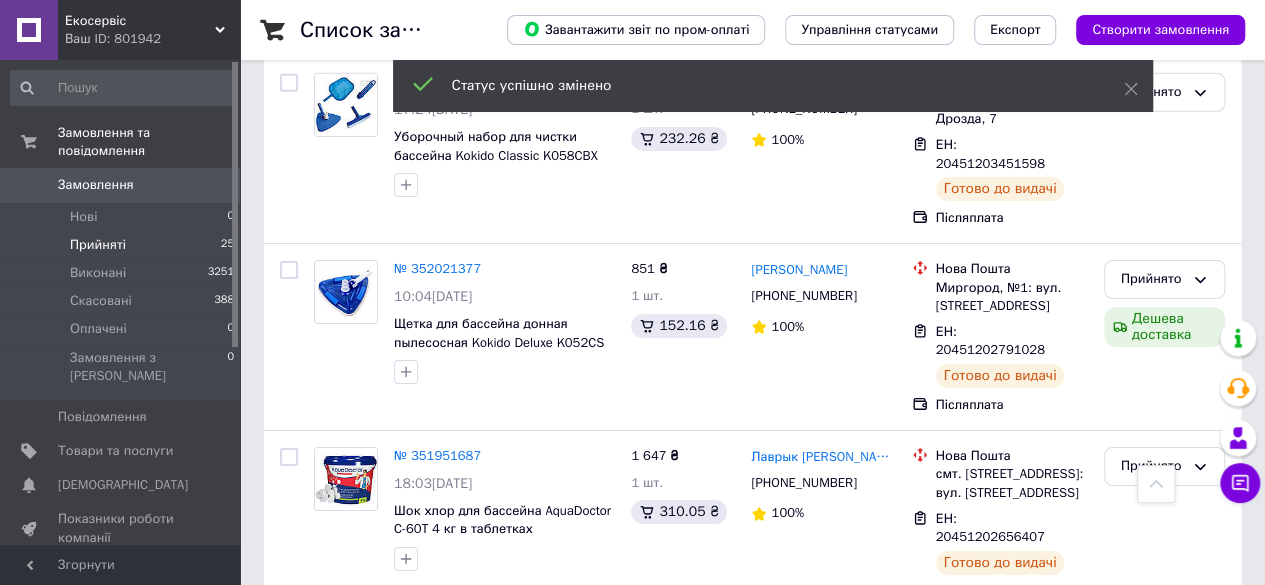 click on "Прийнято" at bounding box center (1152, 653) 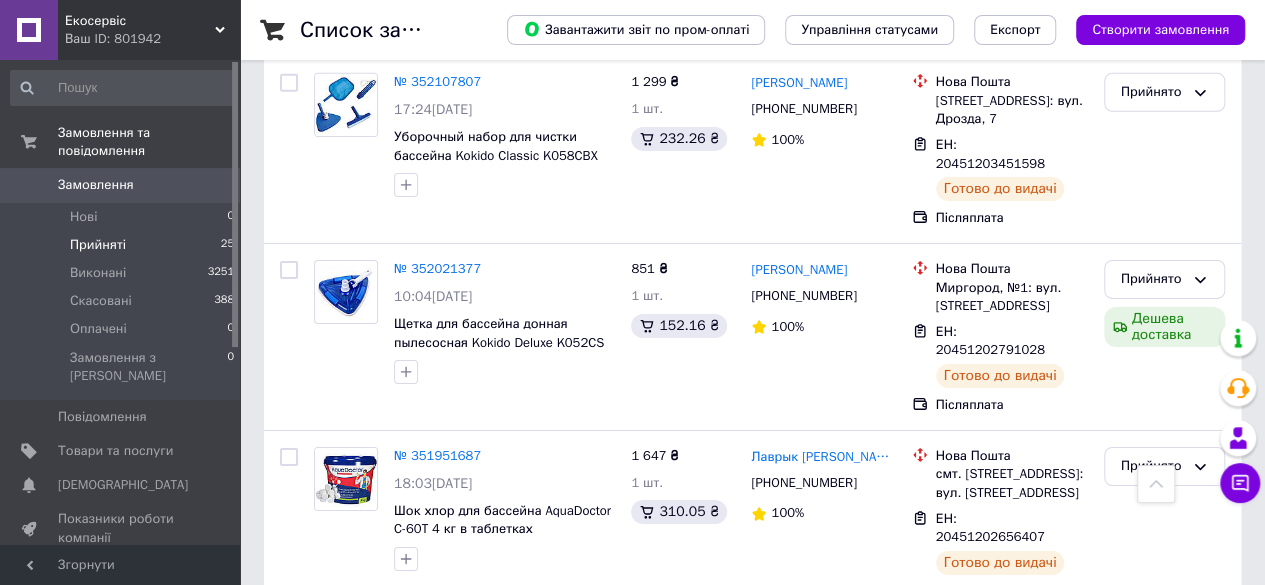 click on "Виконано" at bounding box center [1164, 695] 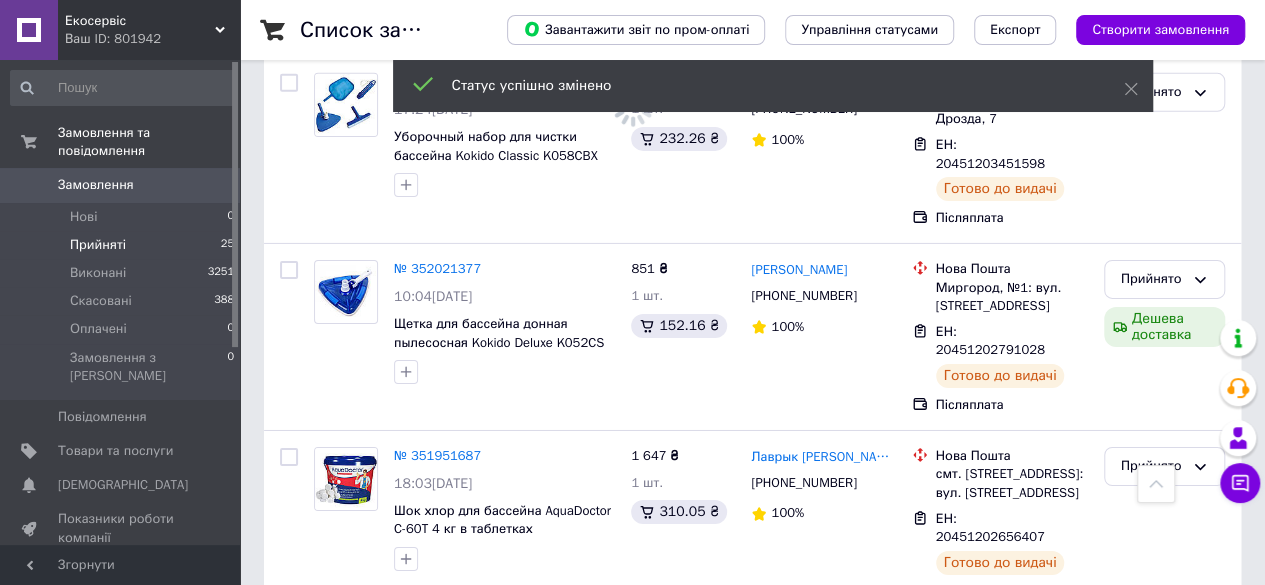click on "Прийнято" at bounding box center (1152, 858) 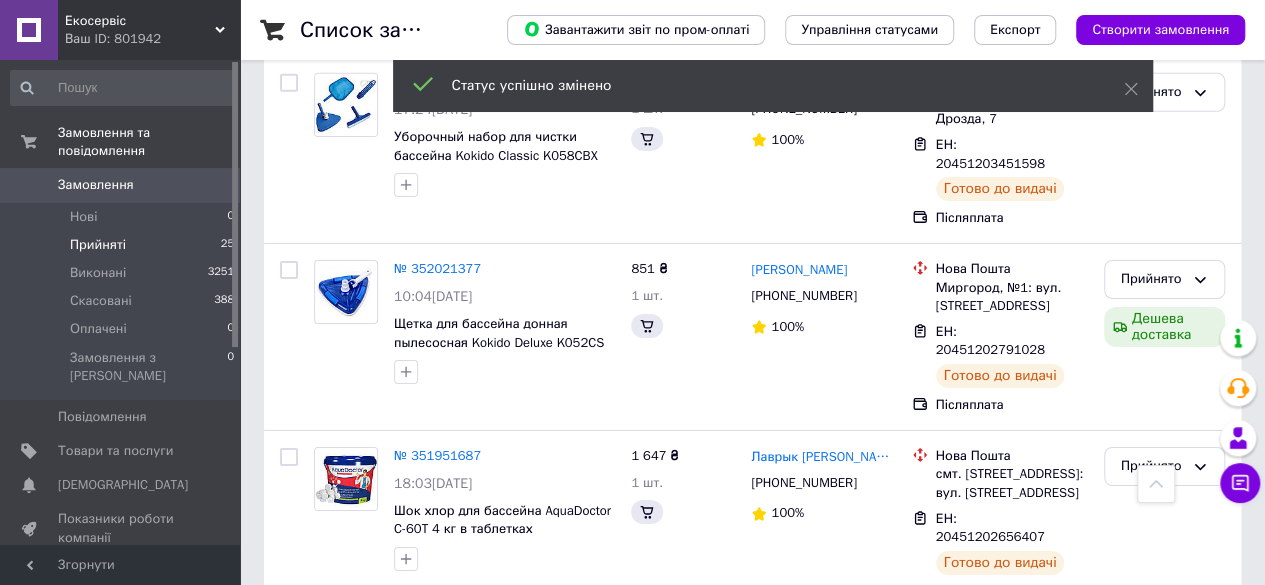 click on "Виконано" at bounding box center (1164, 900) 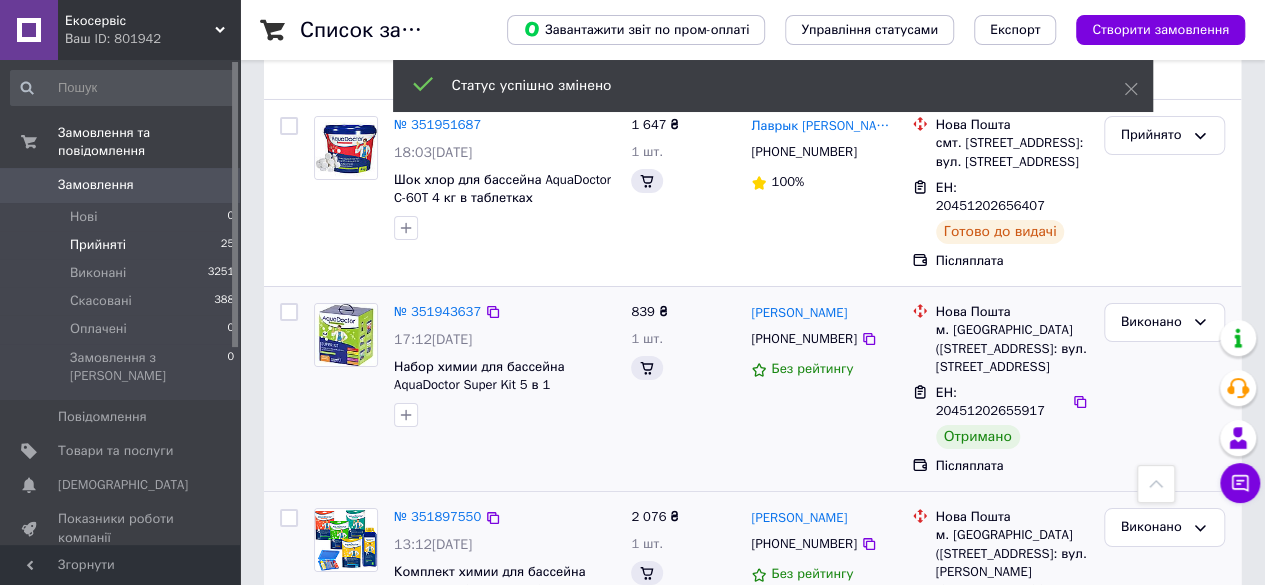 scroll, scrollTop: 3639, scrollLeft: 0, axis: vertical 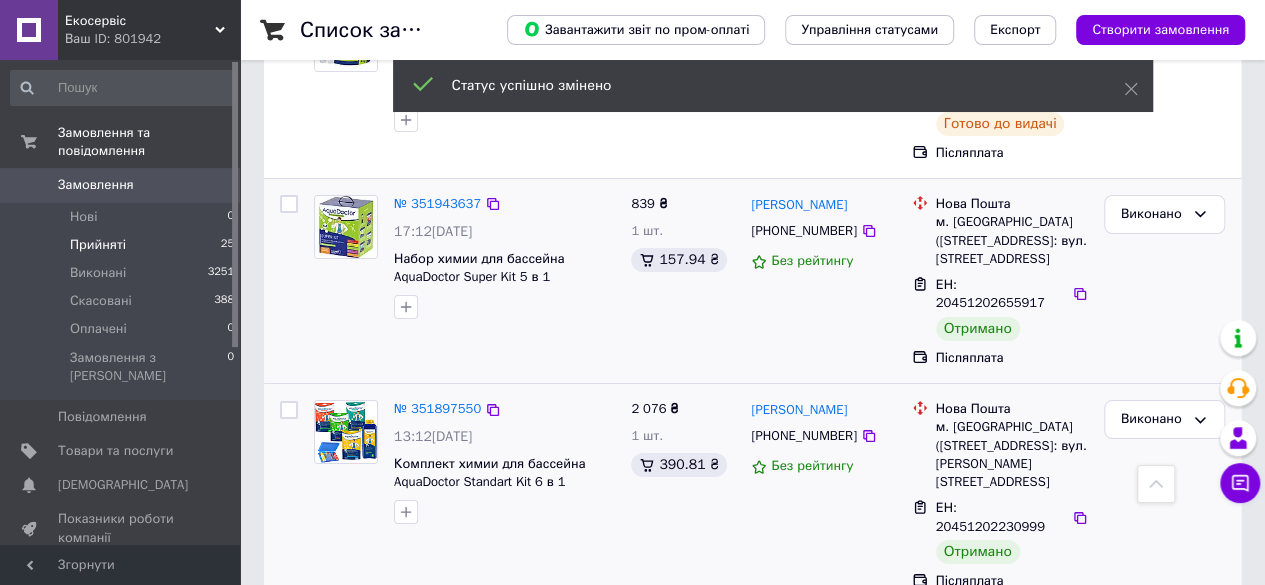 click on "Прийнято" at bounding box center (1152, 848) 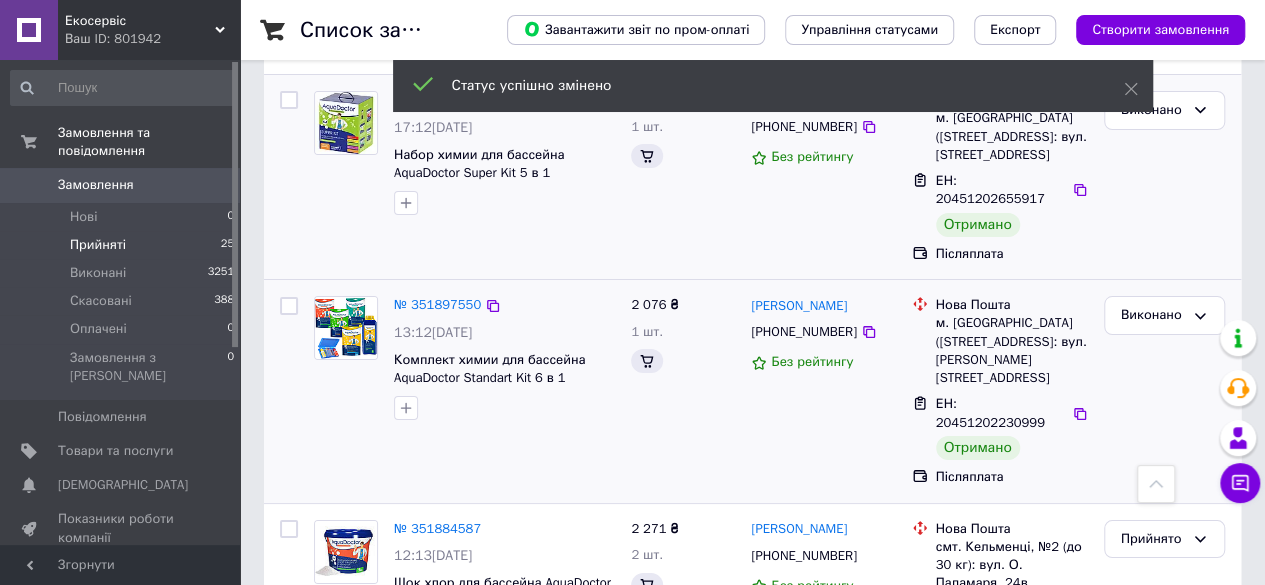 scroll, scrollTop: 3639, scrollLeft: 0, axis: vertical 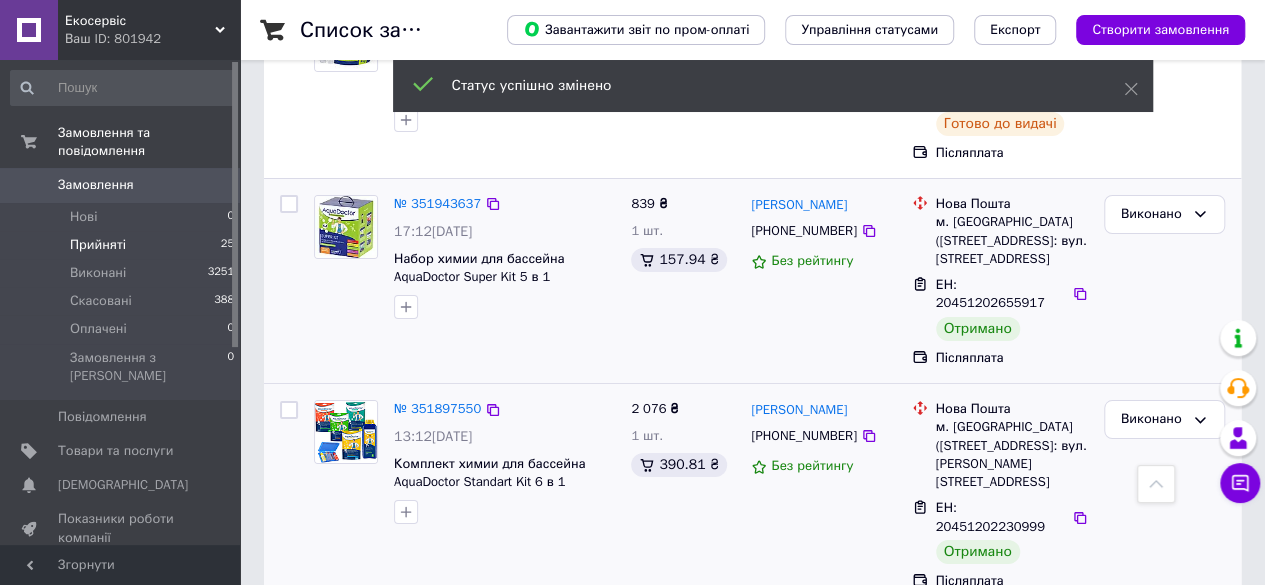 click on "2" at bounding box center [327, 1116] 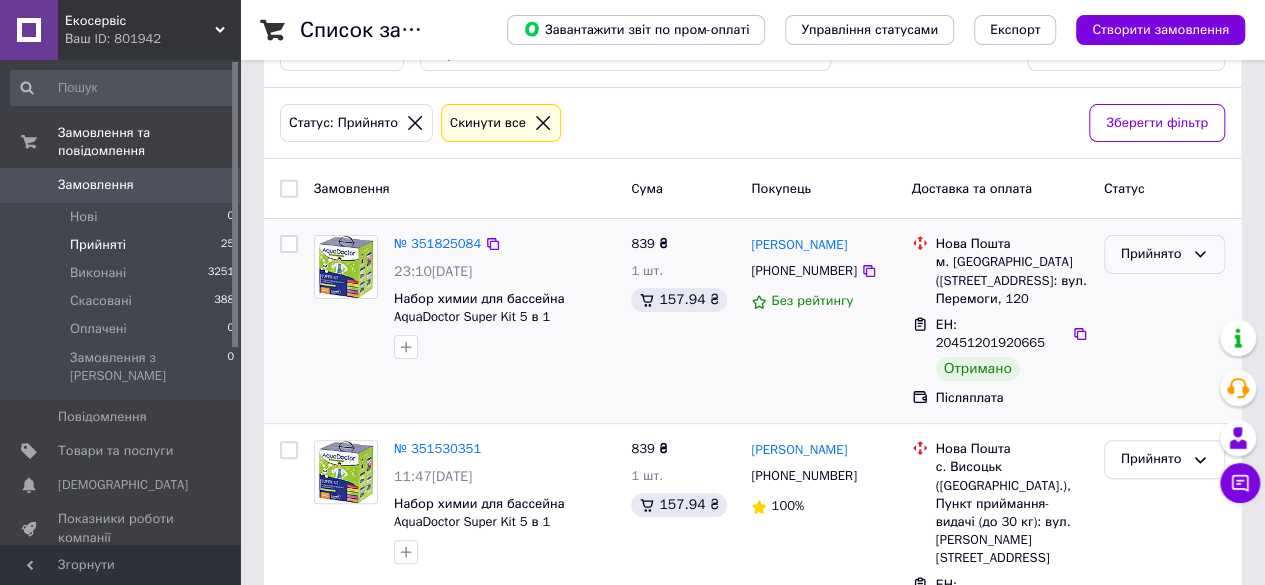 scroll, scrollTop: 100, scrollLeft: 0, axis: vertical 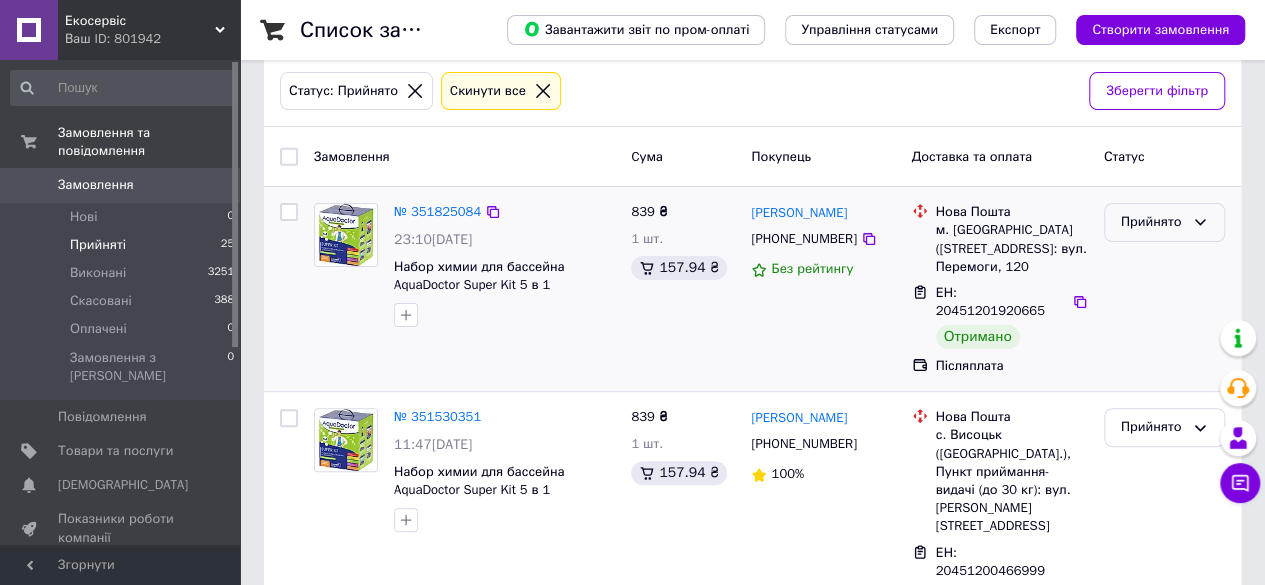 click on "Прийнято" at bounding box center [1152, 222] 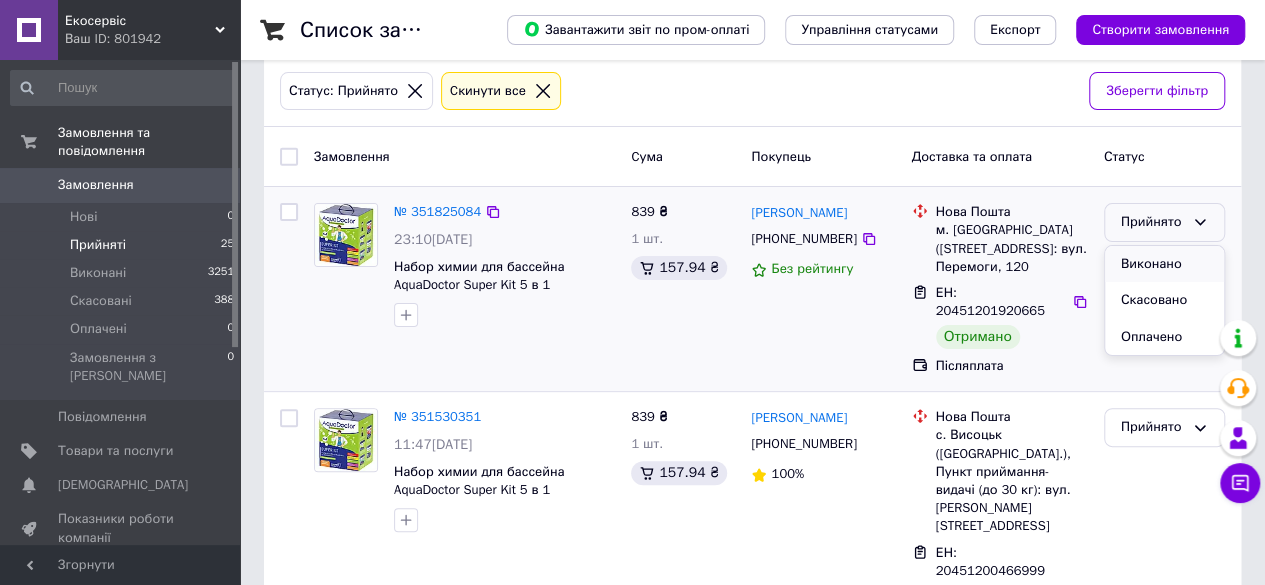click on "Виконано" at bounding box center [1164, 264] 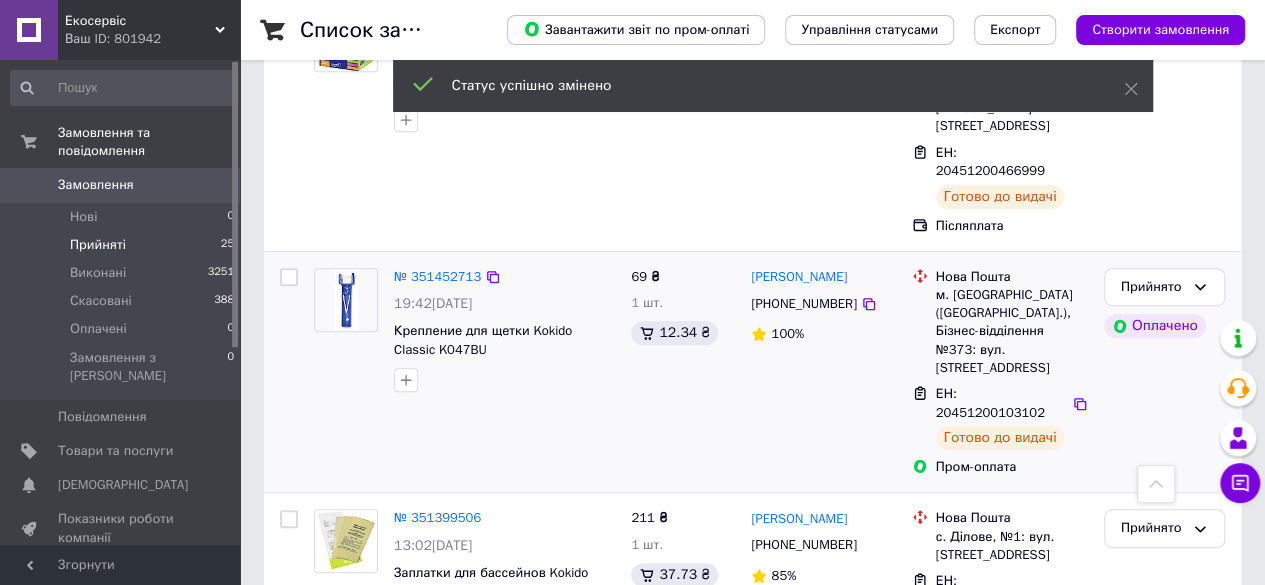 scroll, scrollTop: 566, scrollLeft: 0, axis: vertical 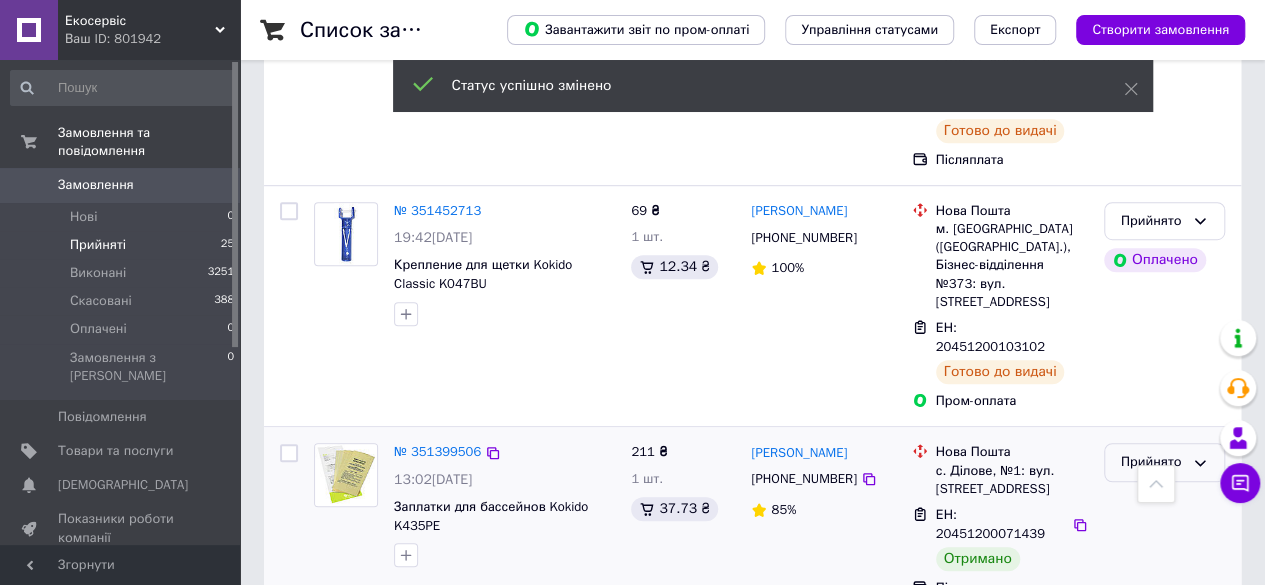 click on "Прийнято" at bounding box center (1152, 462) 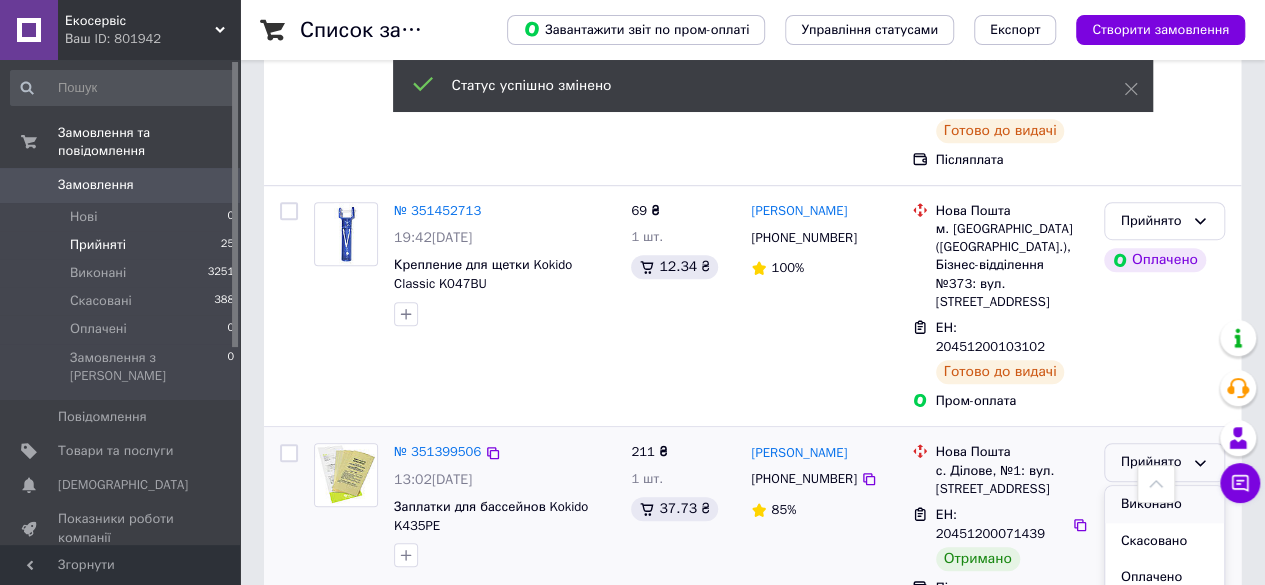 click on "Виконано" at bounding box center (1164, 504) 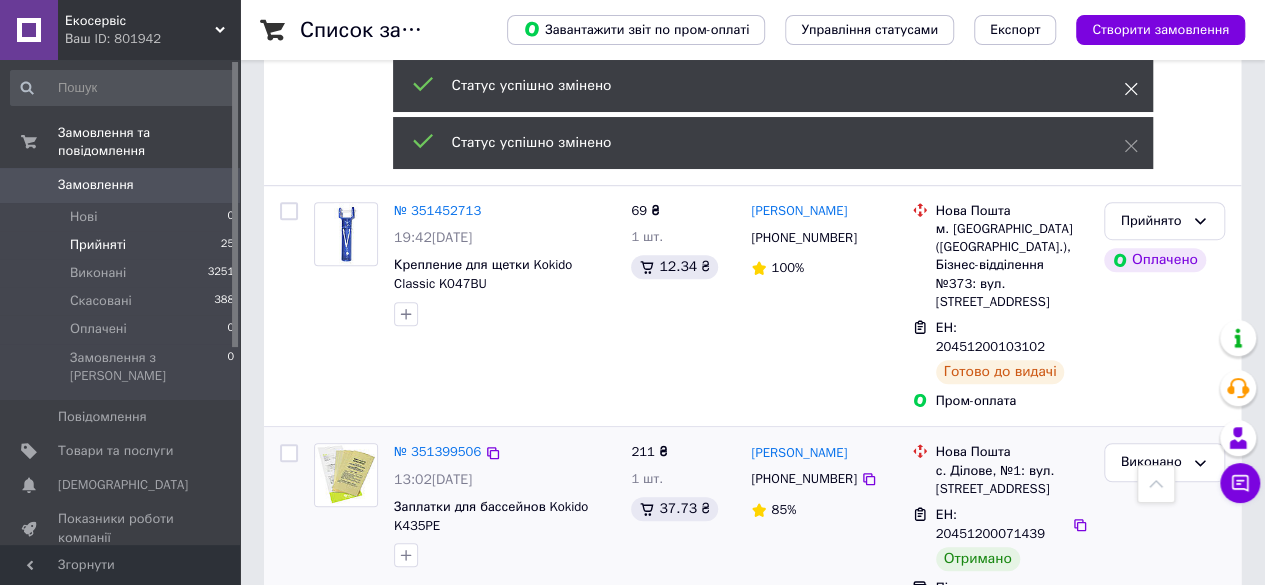 click 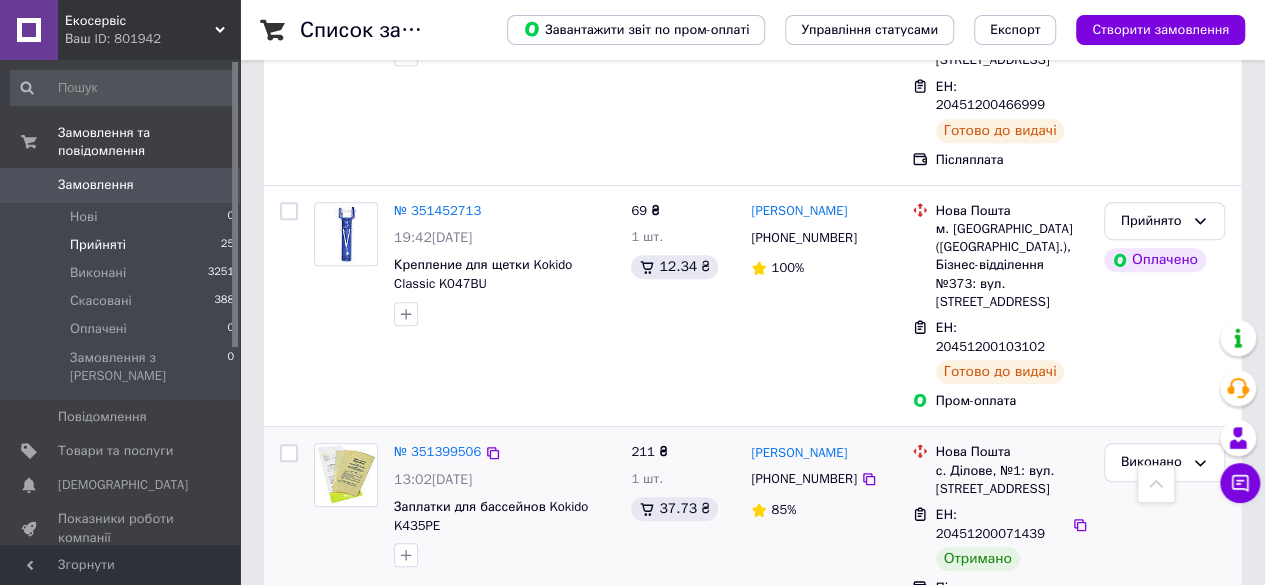 click on "1" at bounding box center [404, 658] 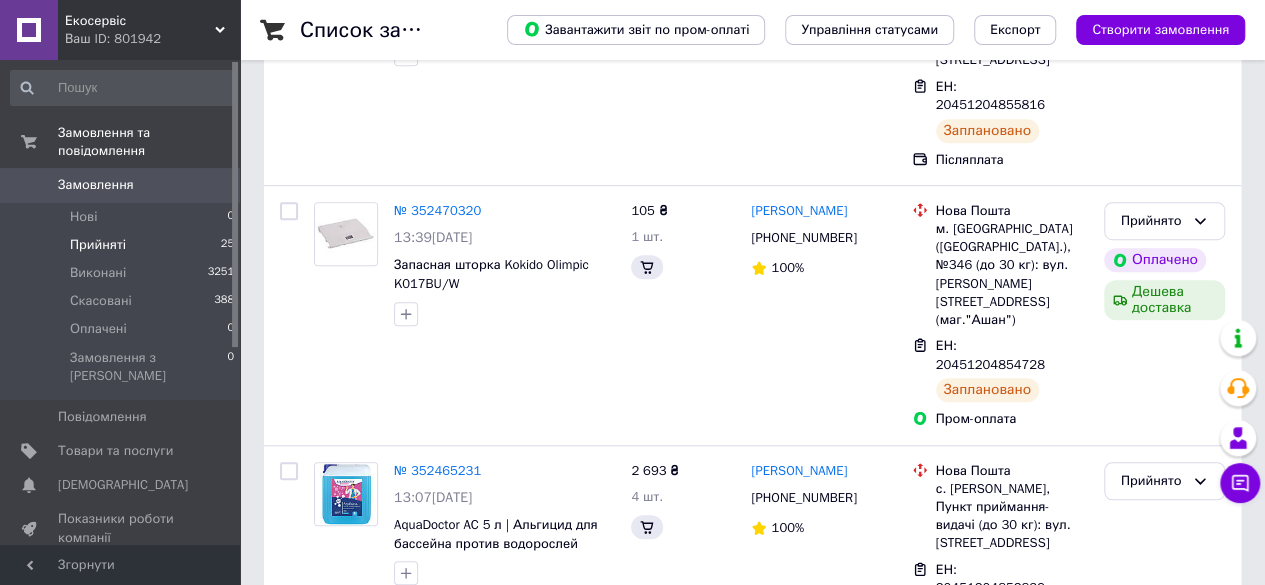 scroll, scrollTop: 0, scrollLeft: 0, axis: both 